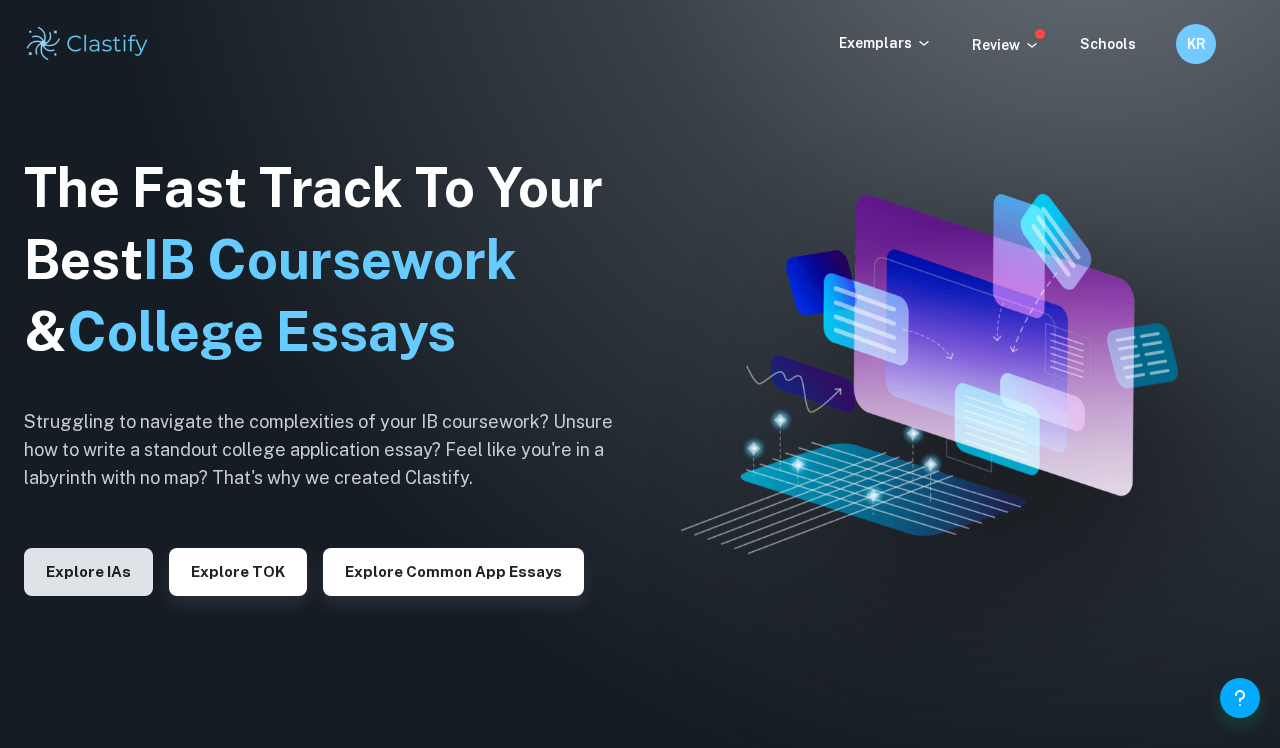 scroll, scrollTop: 0, scrollLeft: 0, axis: both 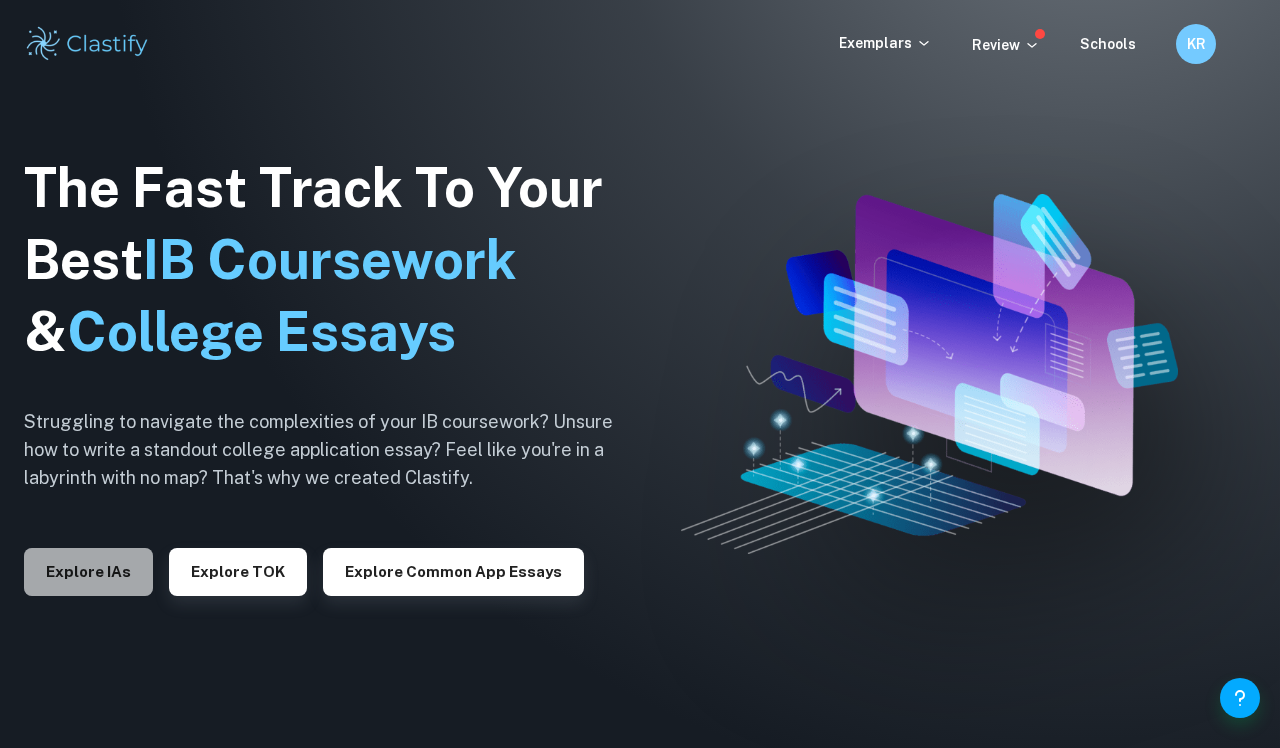 click on "Explore IAs" at bounding box center [88, 572] 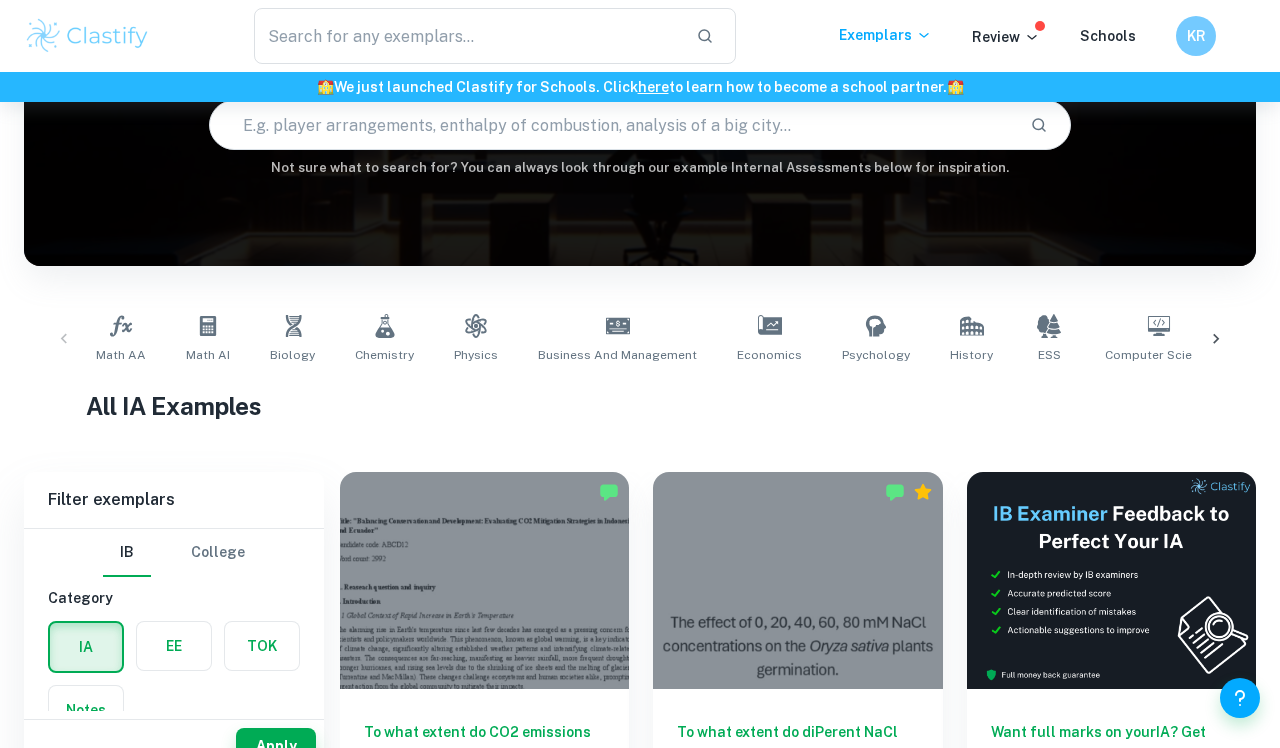 scroll, scrollTop: 202, scrollLeft: 0, axis: vertical 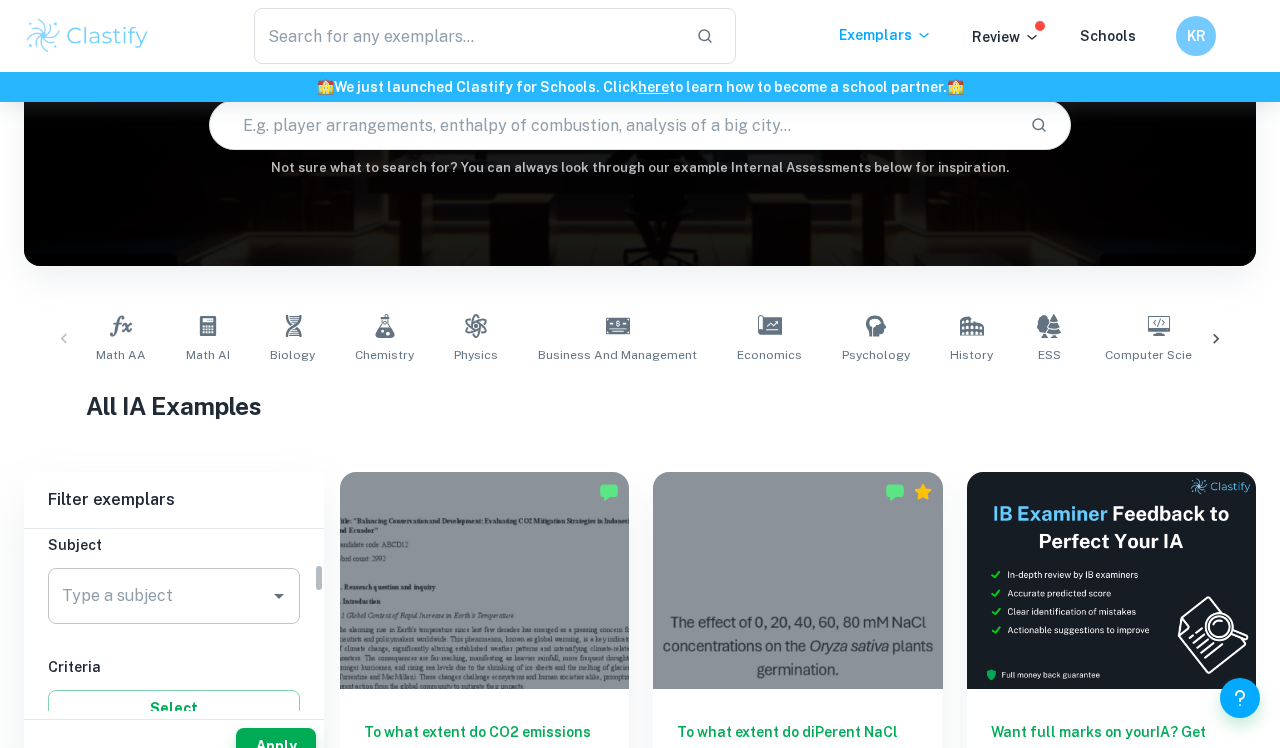 click on "Type a subject" at bounding box center (159, 596) 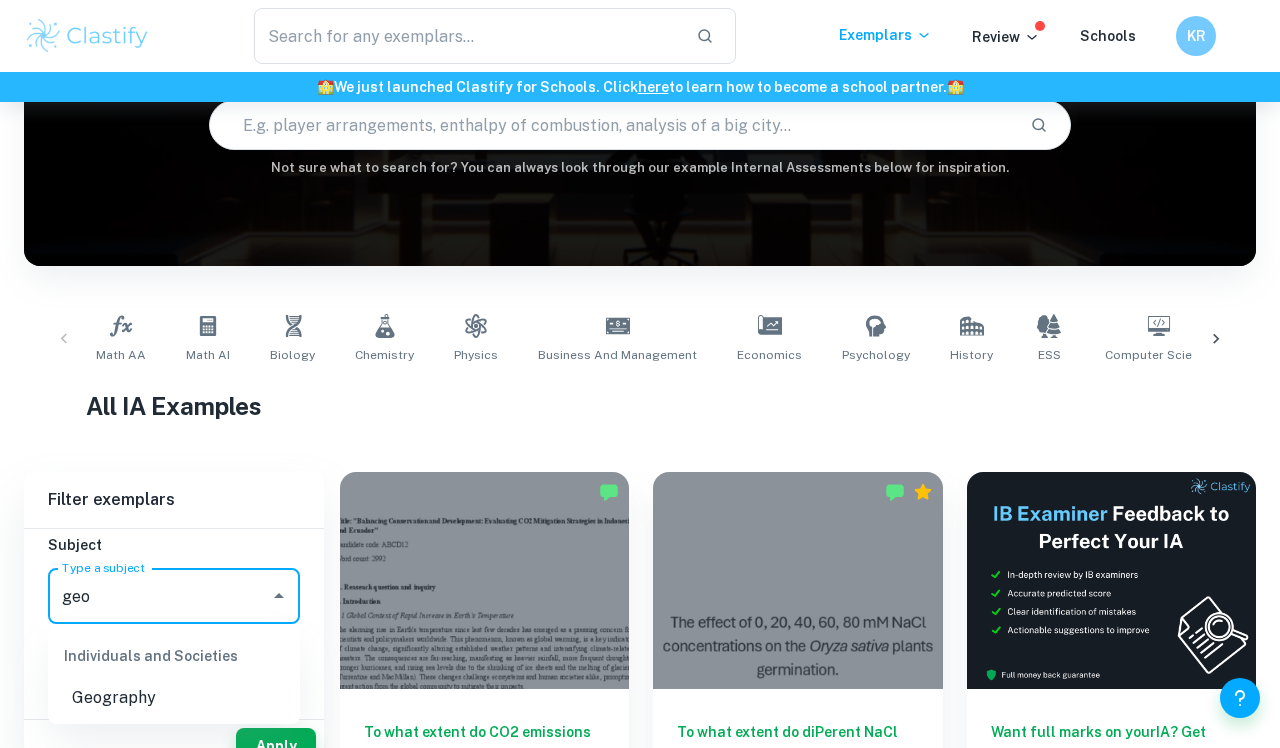 click on "Geography" at bounding box center [174, 698] 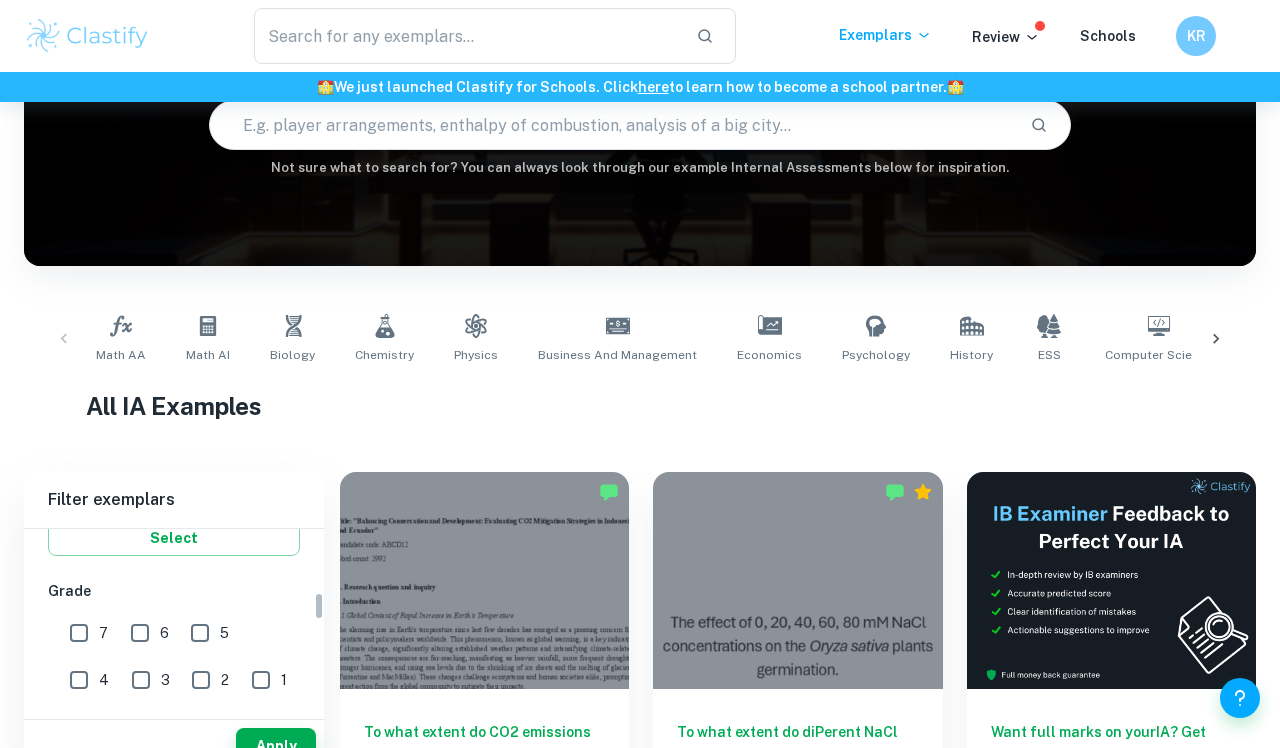 scroll, scrollTop: 399, scrollLeft: 0, axis: vertical 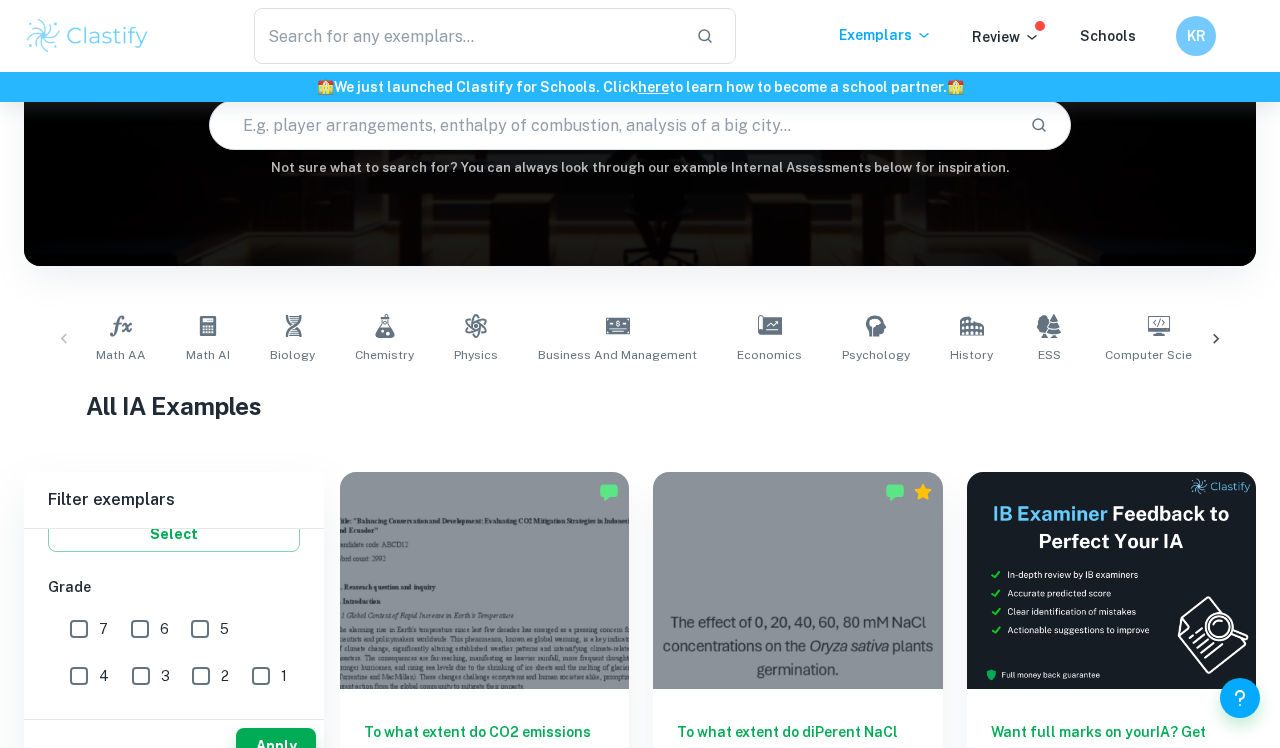 click on "3" at bounding box center (141, 676) 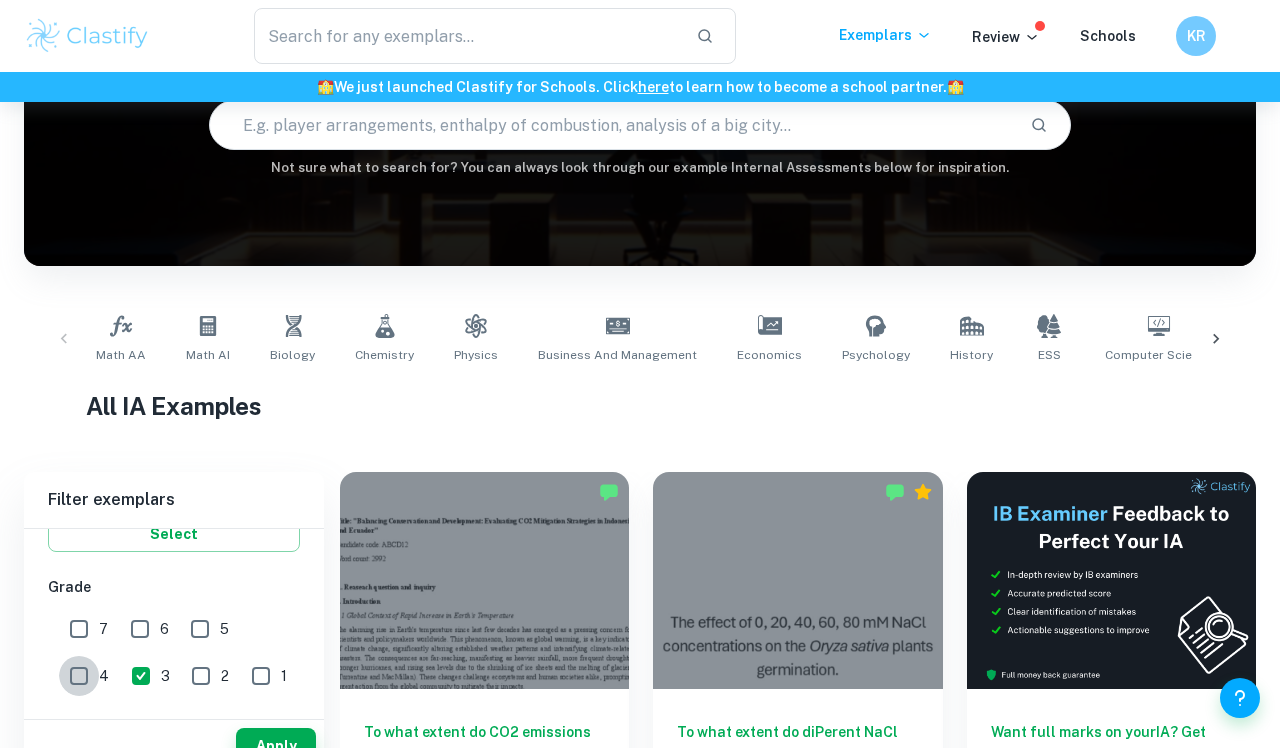 click on "4" at bounding box center [79, 676] 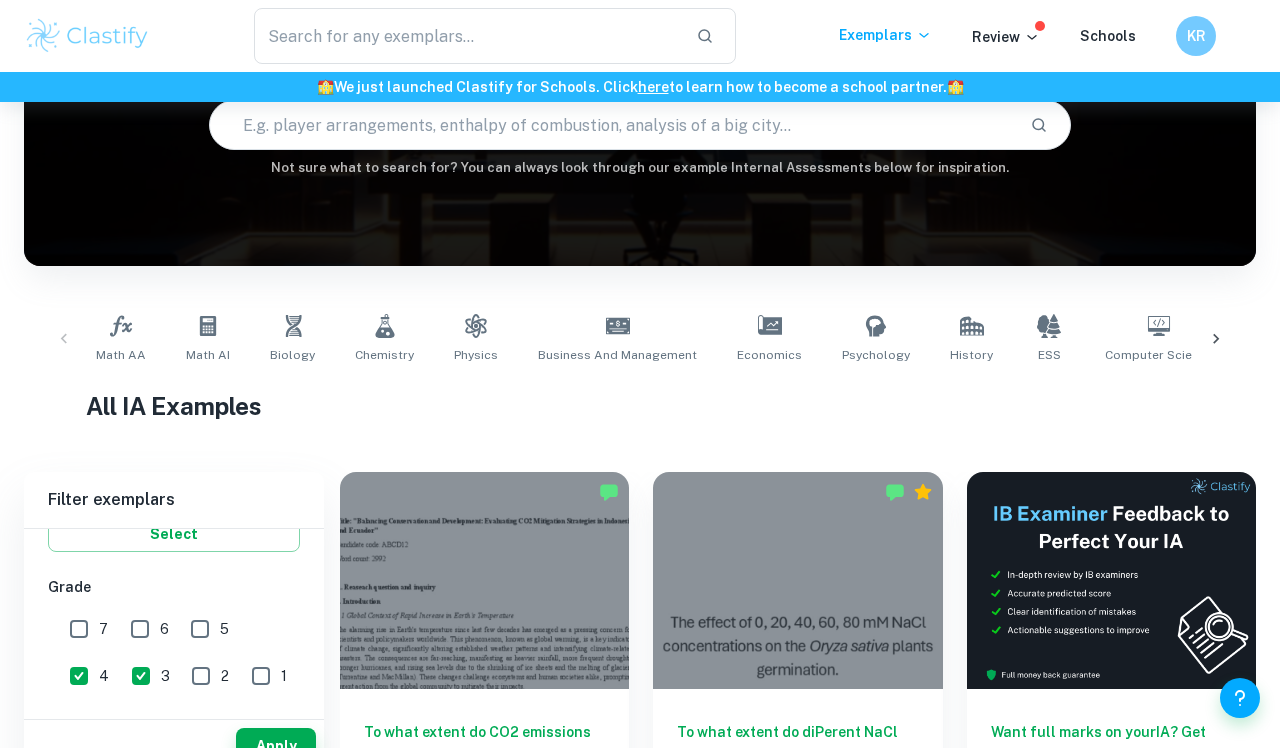 click on "5" at bounding box center [200, 629] 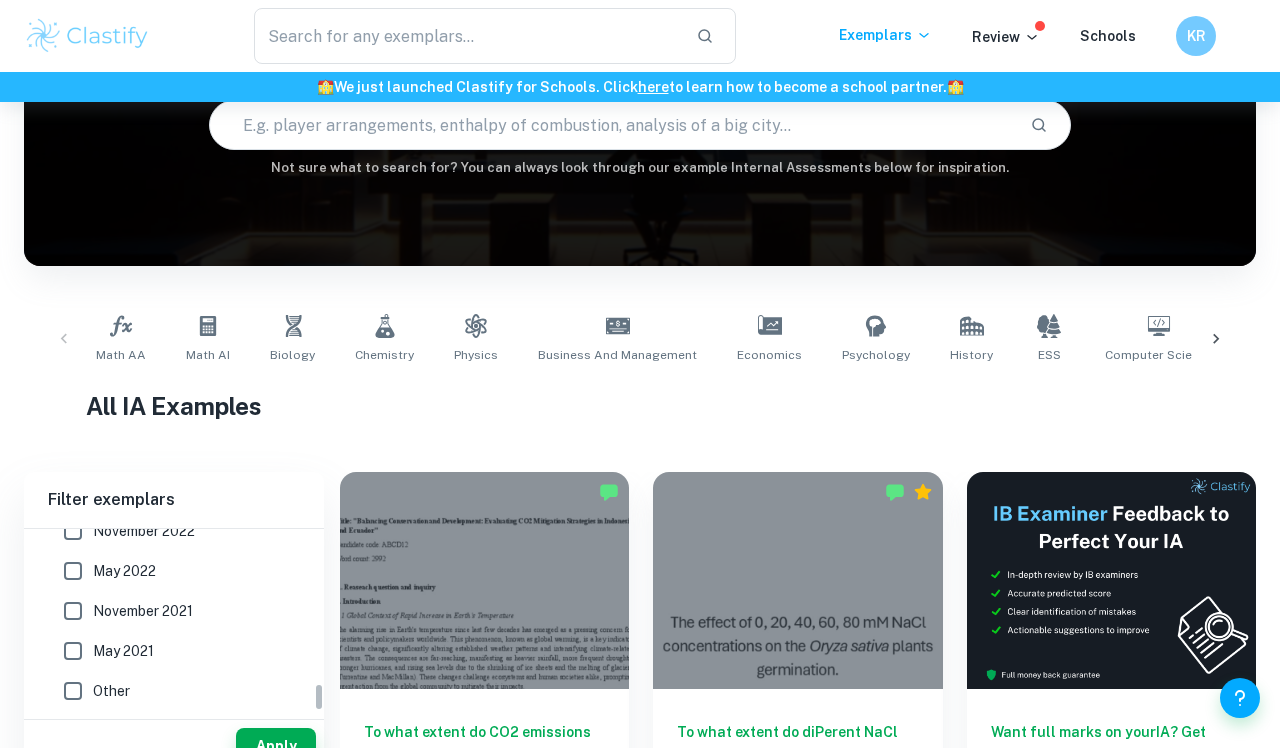 scroll, scrollTop: 974, scrollLeft: 0, axis: vertical 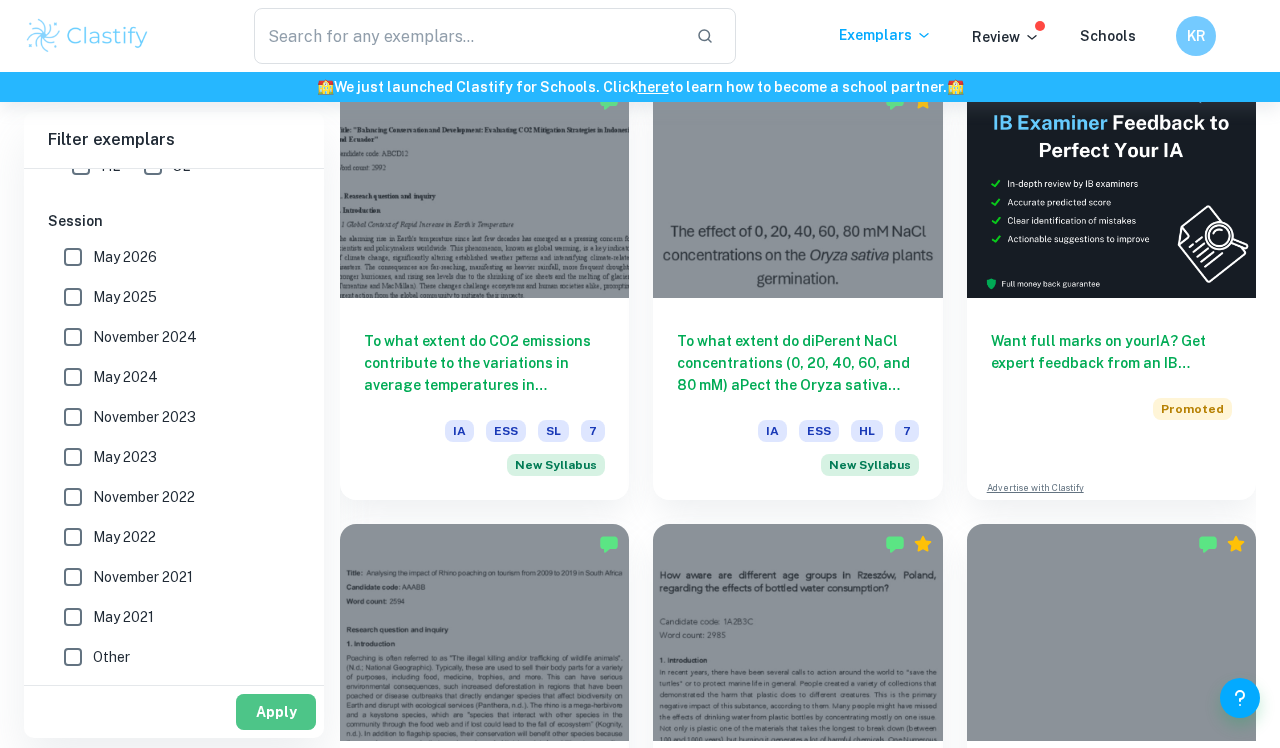 click on "Apply" at bounding box center [276, 712] 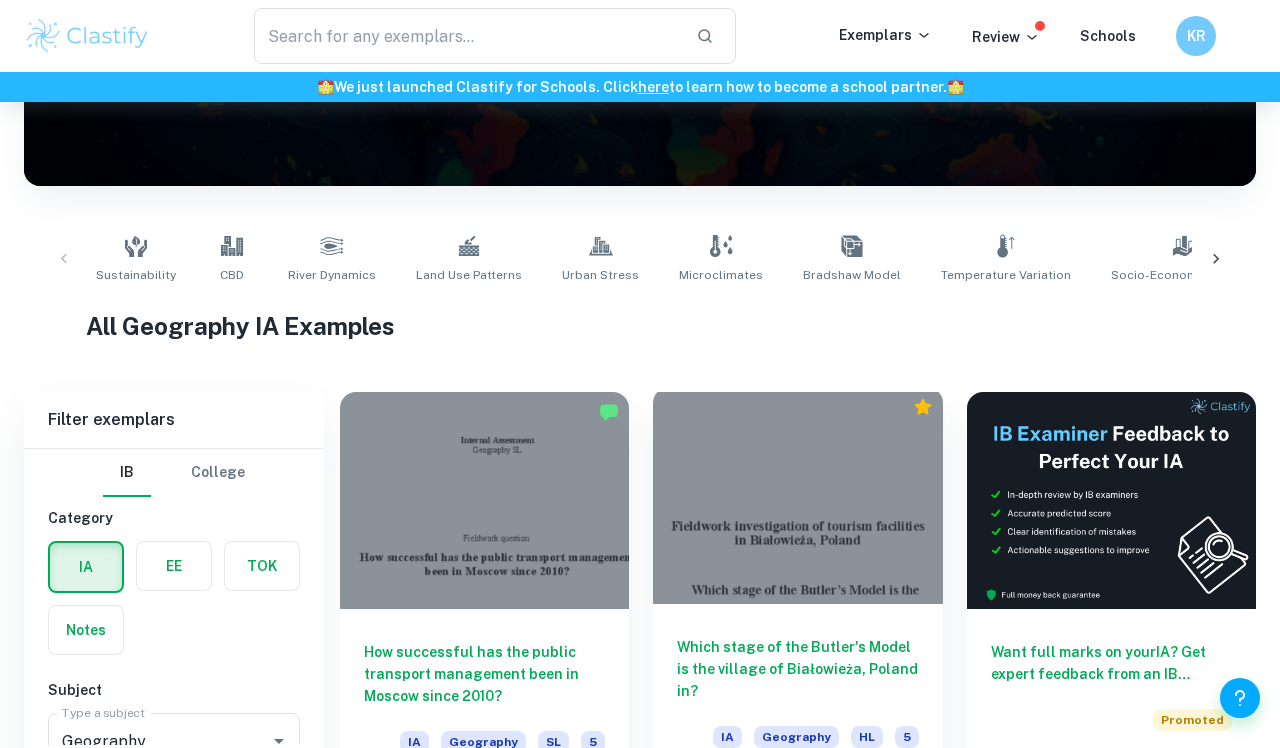 scroll, scrollTop: 210, scrollLeft: 0, axis: vertical 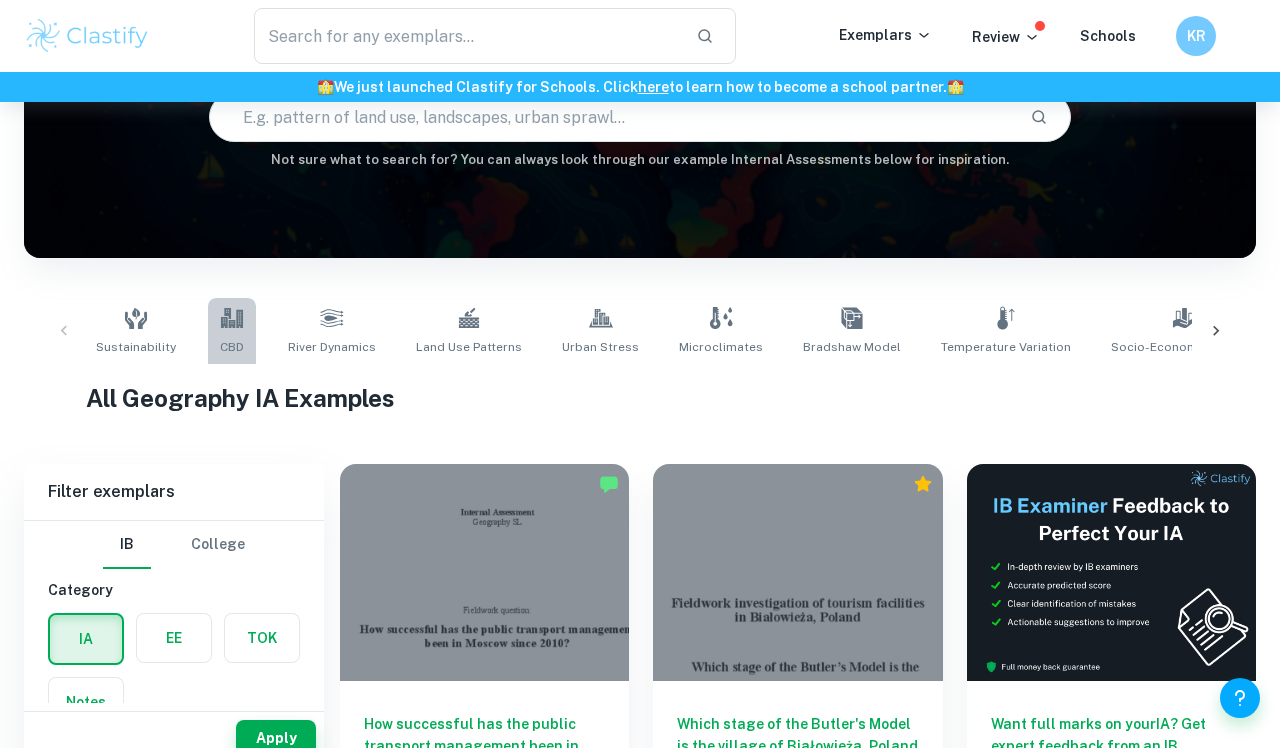 click 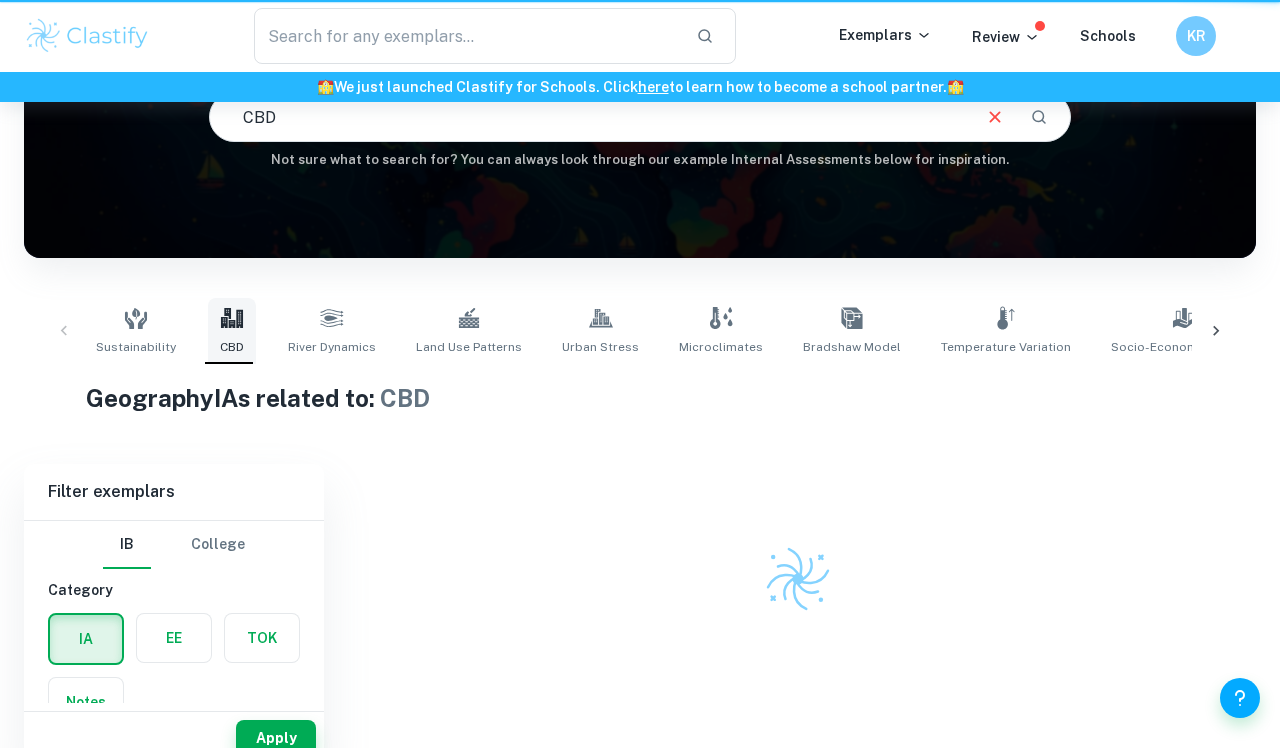 type on "CBD" 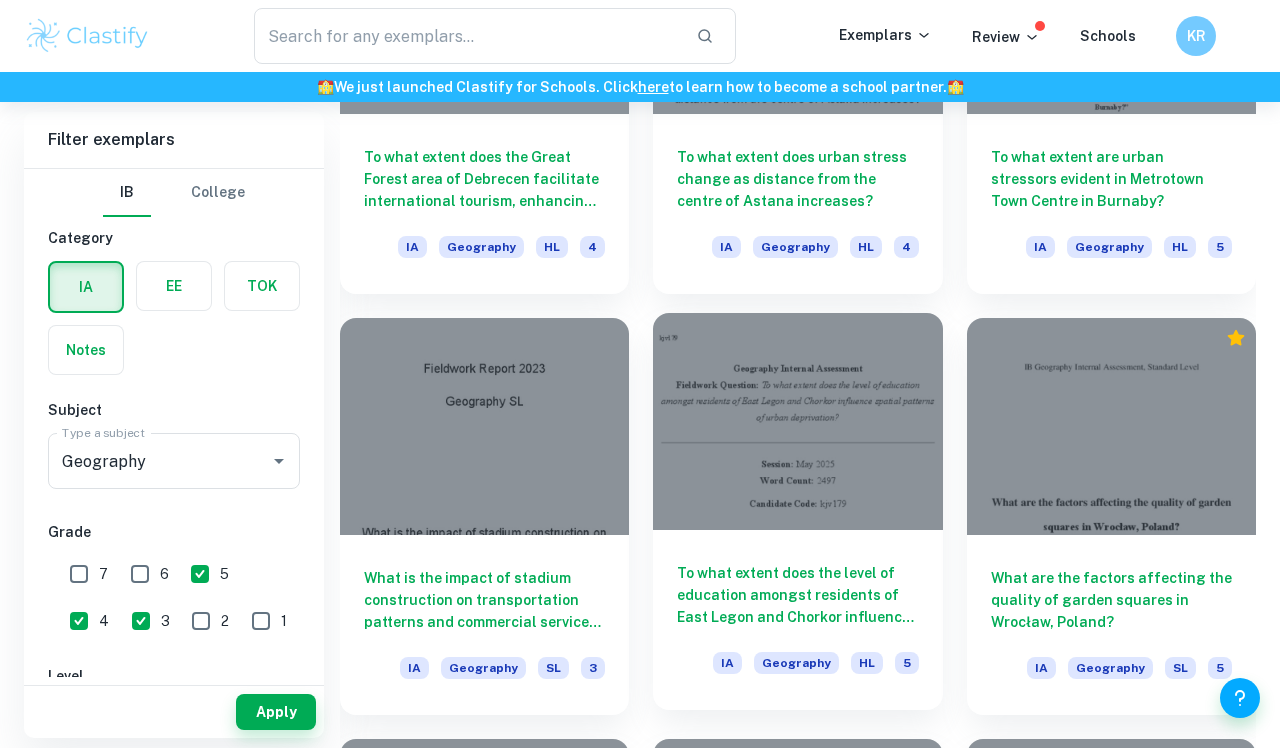 scroll, scrollTop: 1623, scrollLeft: 0, axis: vertical 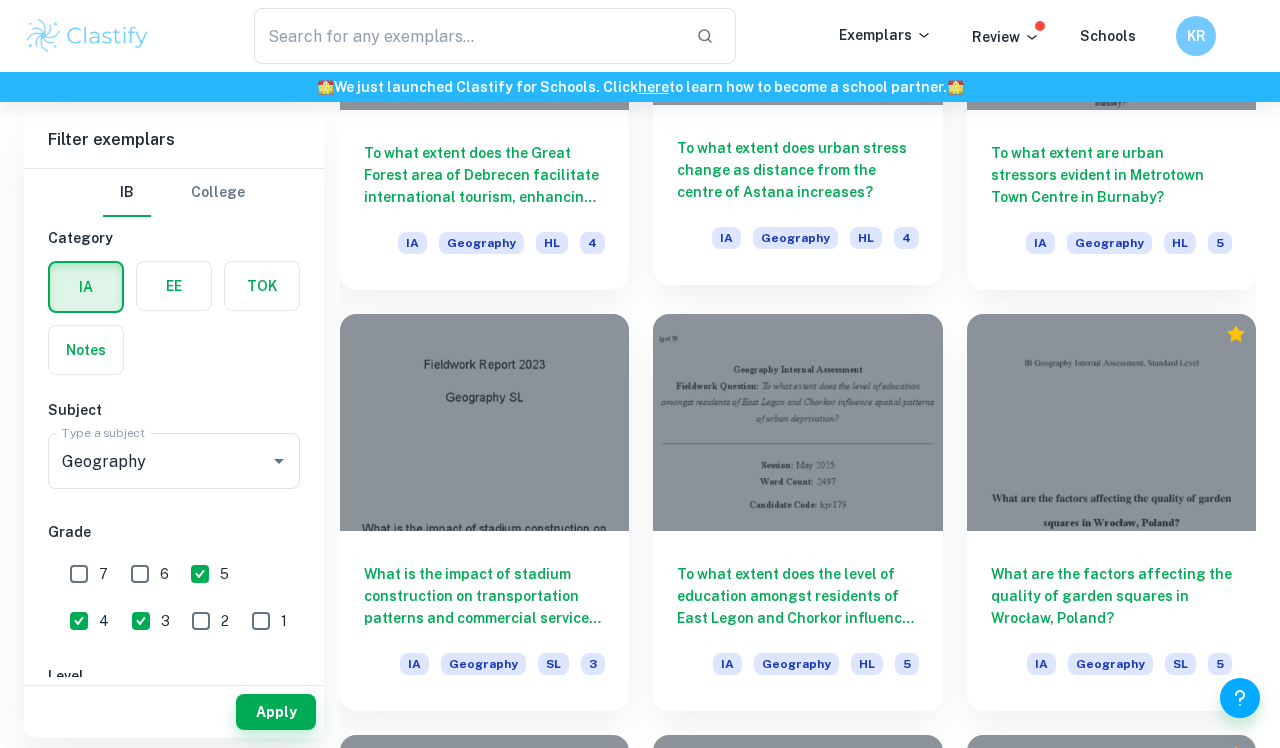 click on "To what extent does urban stress change as distance from the centre of Astana increases?" at bounding box center [797, 170] 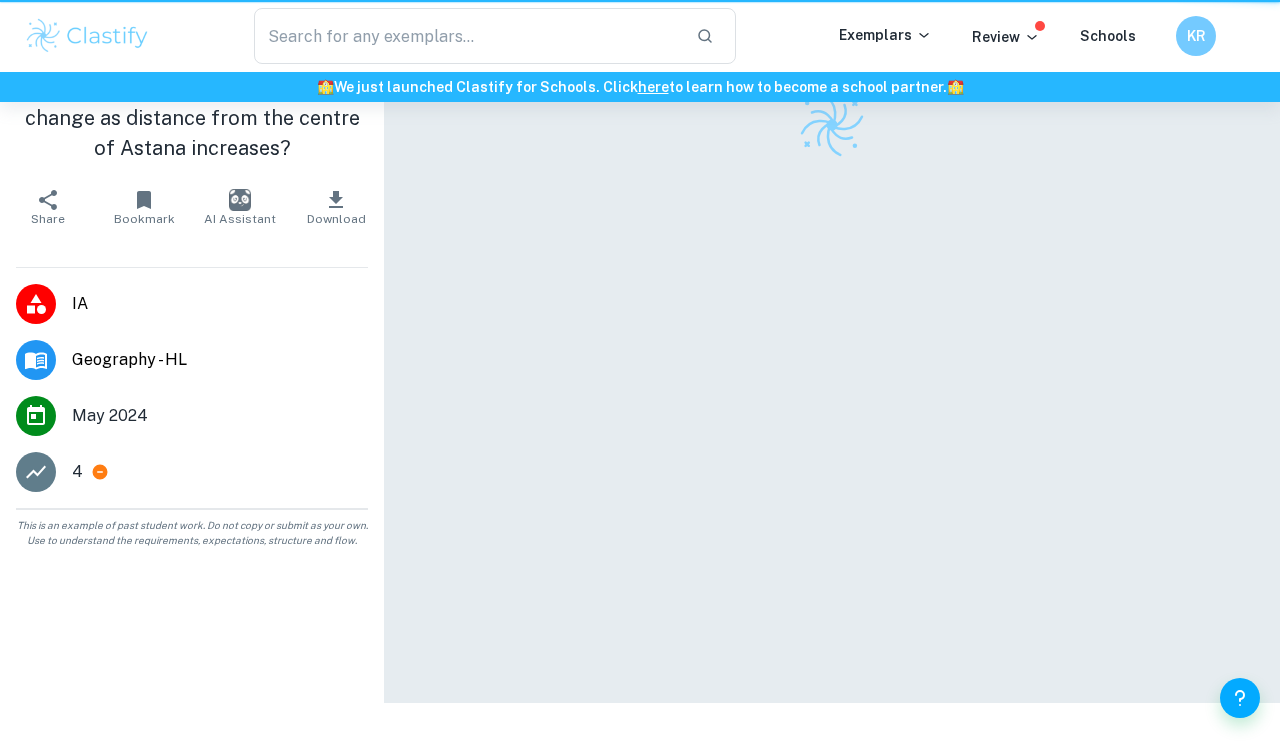 scroll, scrollTop: 0, scrollLeft: 0, axis: both 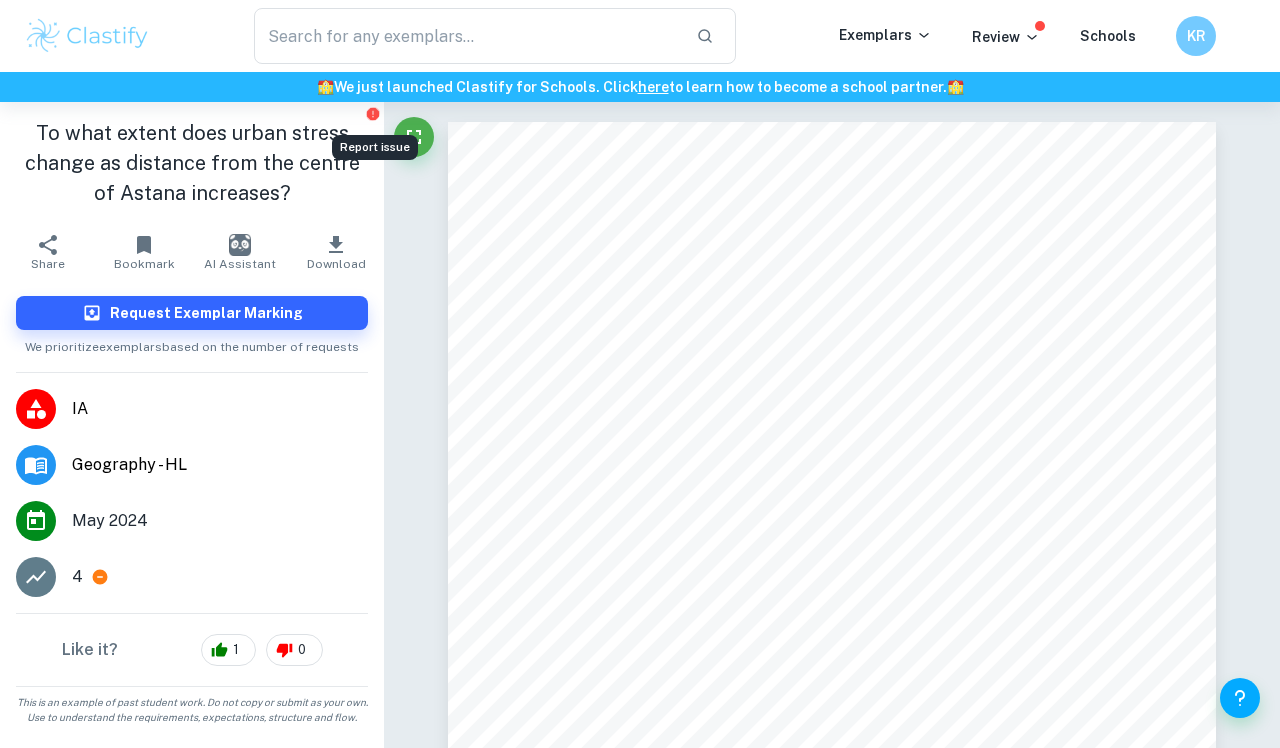 click 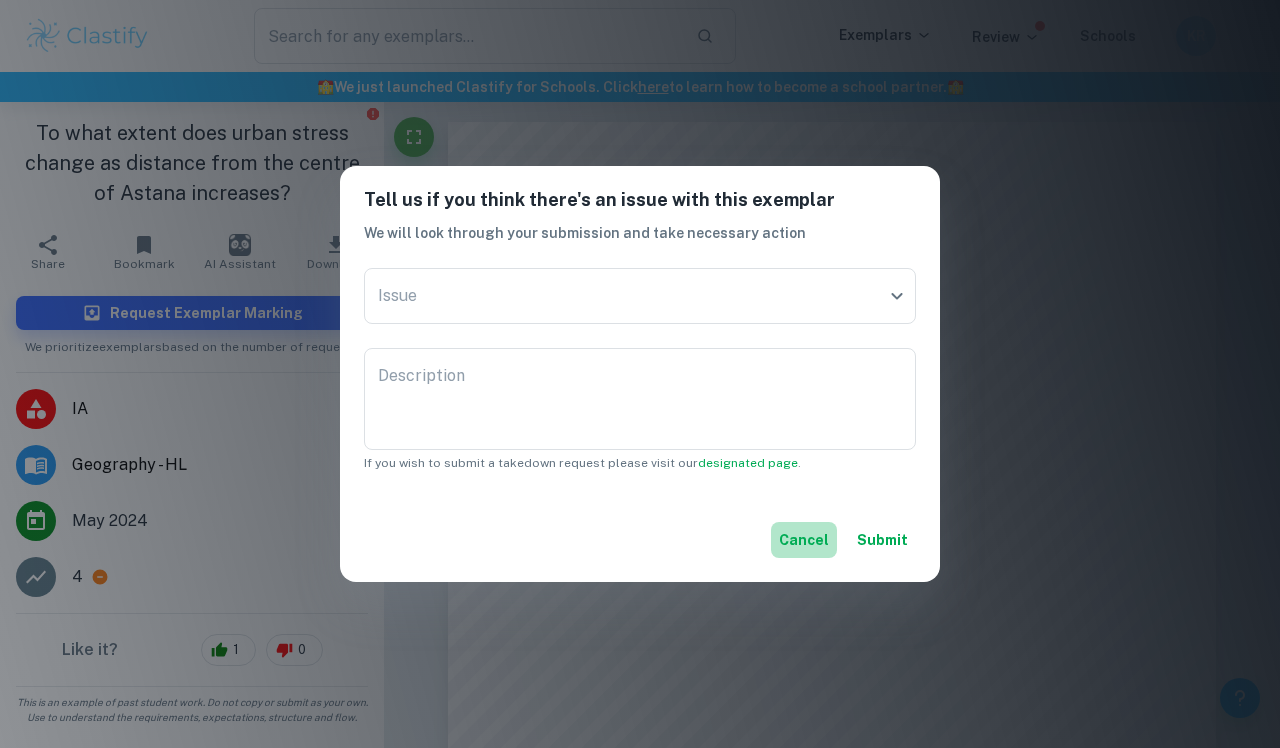 click on "Cancel" at bounding box center [804, 540] 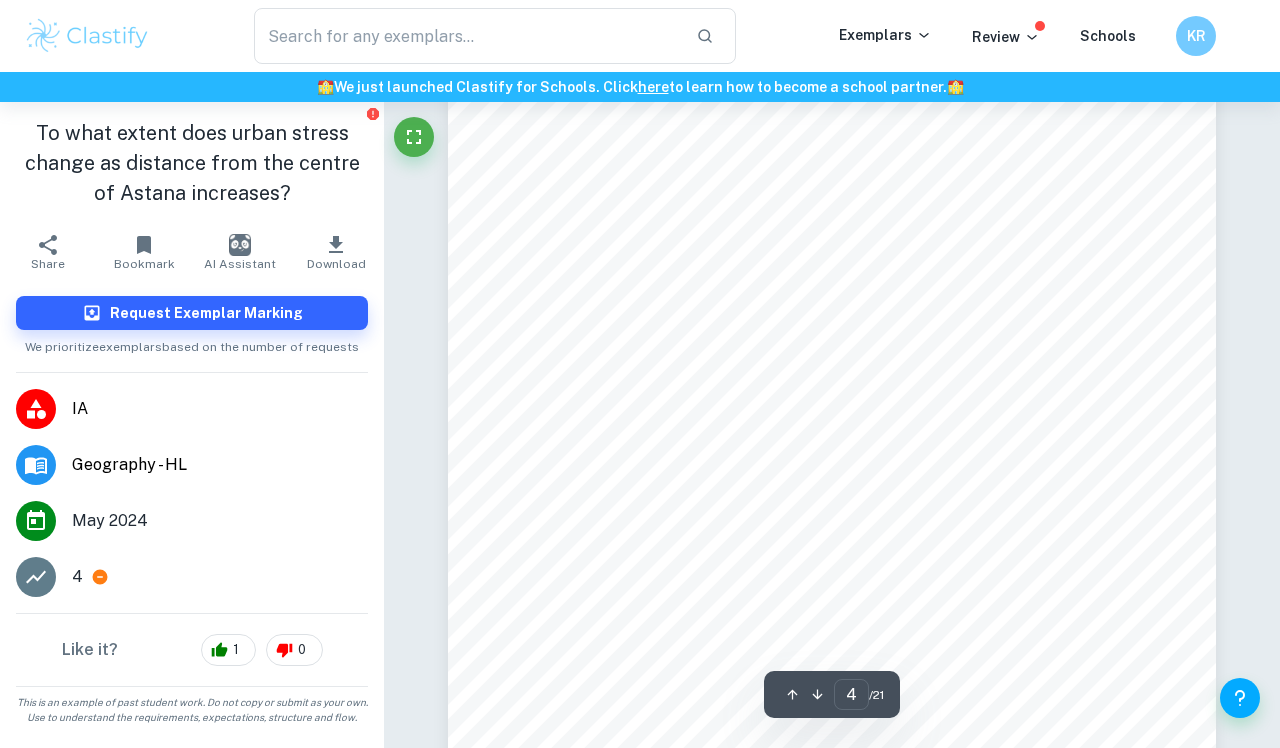 click on "1)   Traffic count decreases as distance from the centre increases. 2)   Pedestrian count decreases as distance from the centre increases. 3)   Noise levels decrease as distance from the centre increases. These hypotheses allow to investigate indicators of both social and environmental stress that amount to overall urban stress levels in the city, exploring traffic congestion, pedestrian flow and noise level indicators. Using bid-land theory, urban stress levels decrease further away from the centre, consequently decreasing these variables. Geographical context Astana is a capital city of Kazakhstan, it is an economic and administrative hub of the country, where all governmental bodies are located. According to worldpopulation.com, Astana9s population grew 4 times from 371,000 in [YEAR] to 1,300,000 in 2023. Such massive growth indicates a possibility of urban stress presence in centre of the city. Therefore, it will be interesting to investigate possible 4" at bounding box center [832, 568] 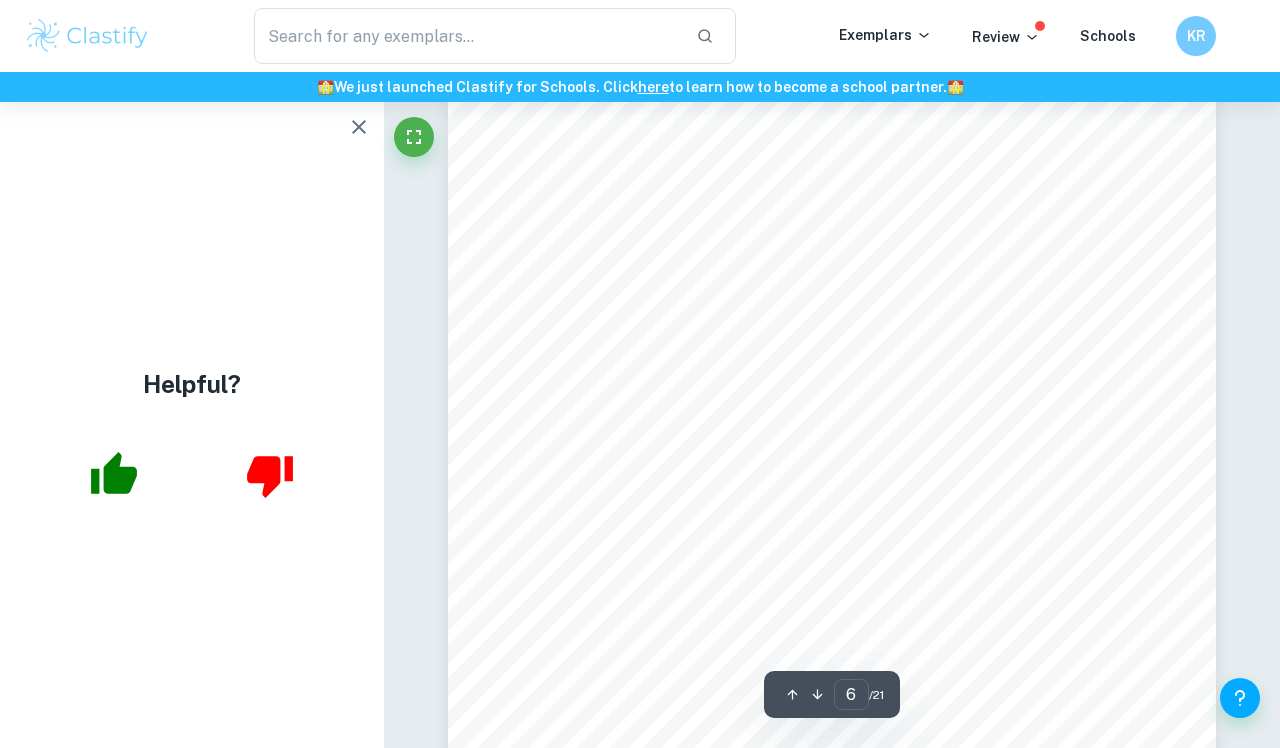 scroll, scrollTop: 5742, scrollLeft: 0, axis: vertical 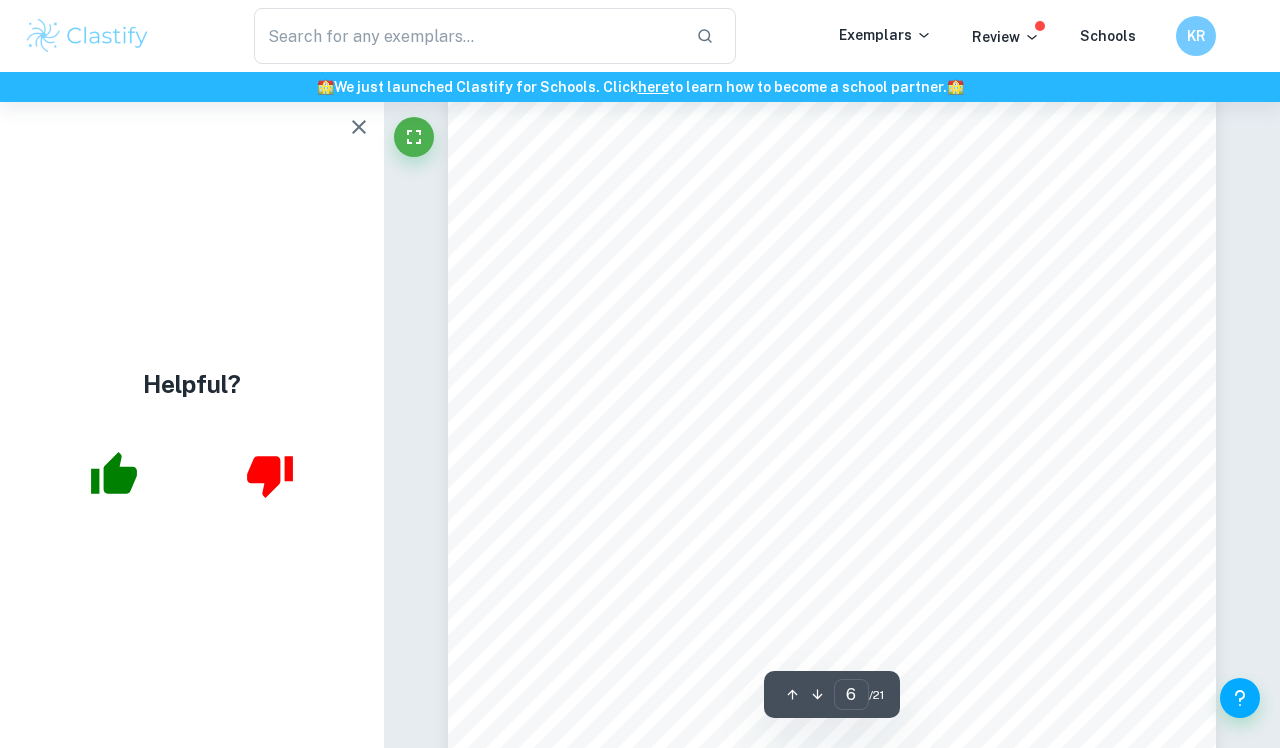 click on "hours of activity in the city, as people were leaving work or school. For this" at bounding box center (794, 397) 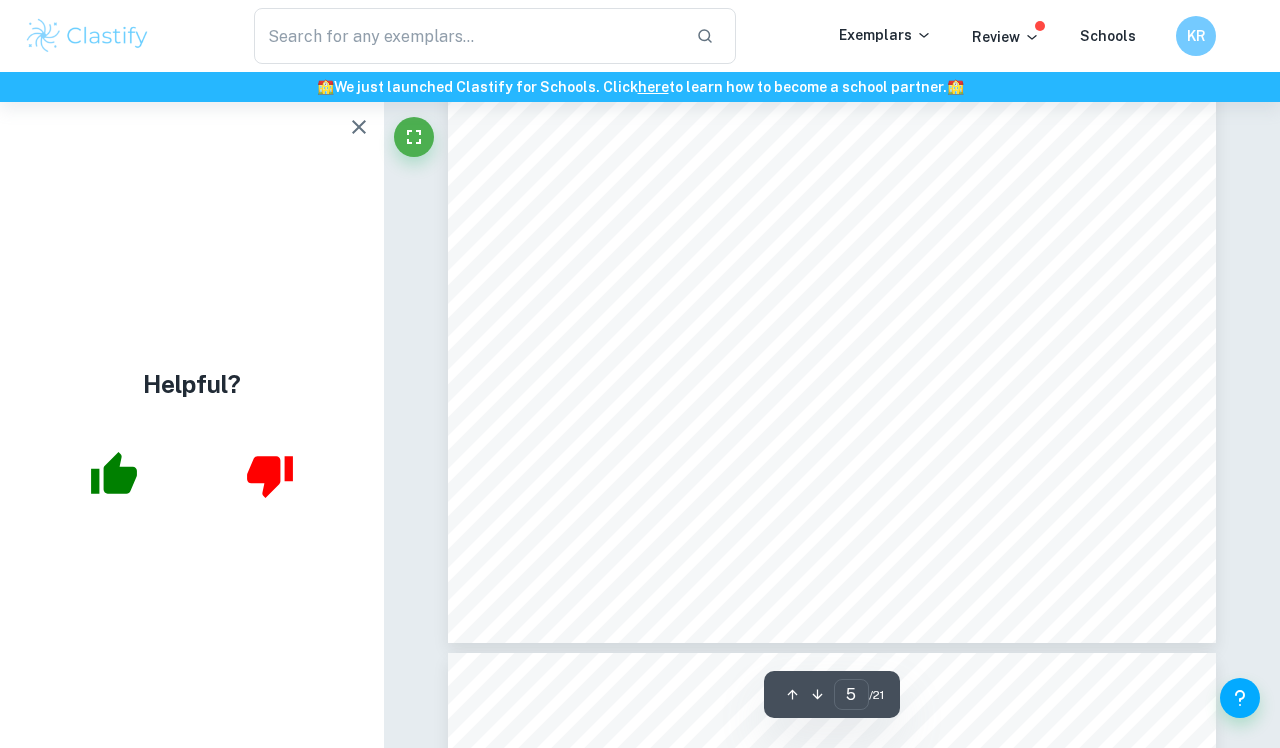 scroll, scrollTop: 4919, scrollLeft: 0, axis: vertical 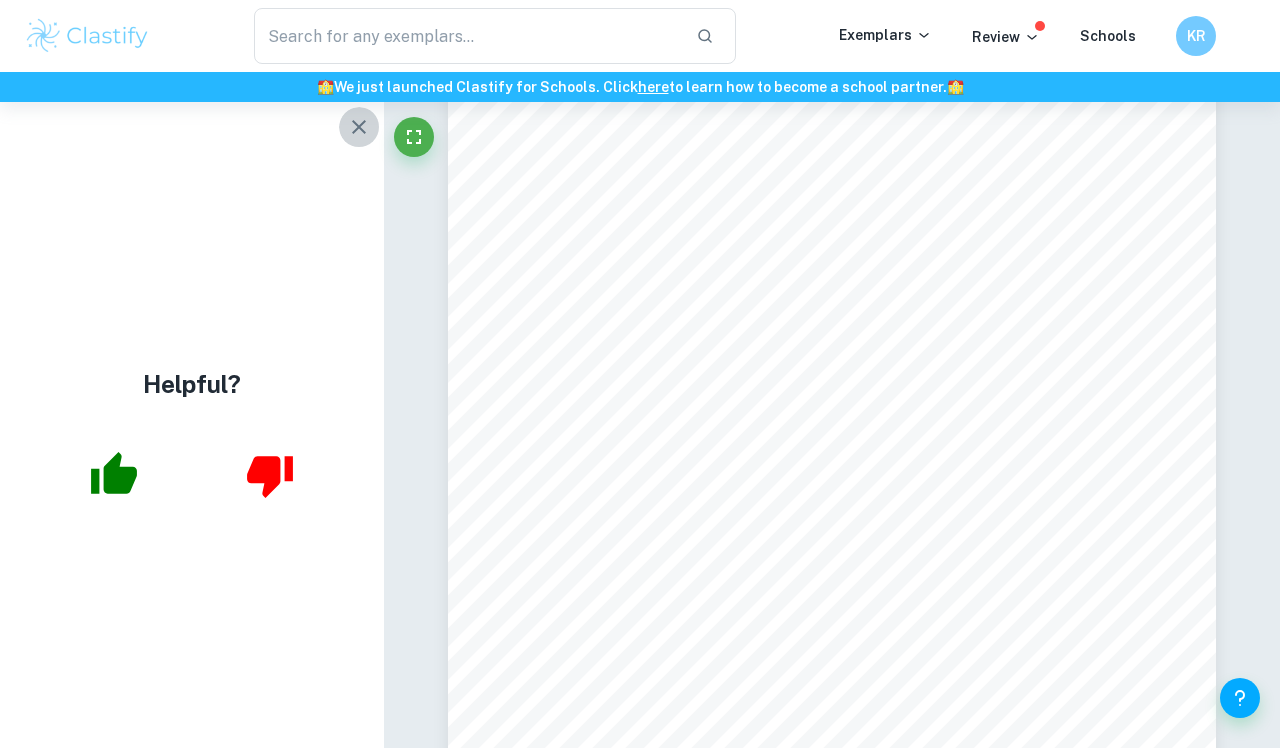 click 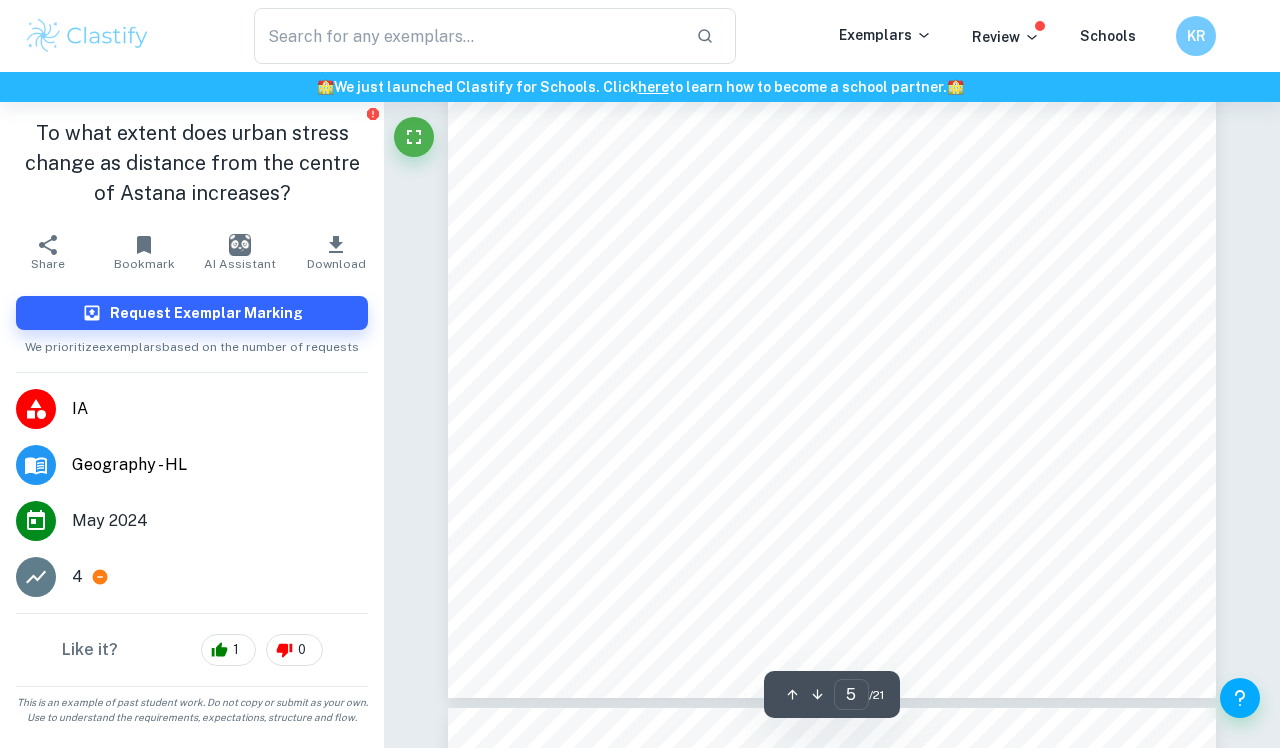 scroll, scrollTop: 5014, scrollLeft: 0, axis: vertical 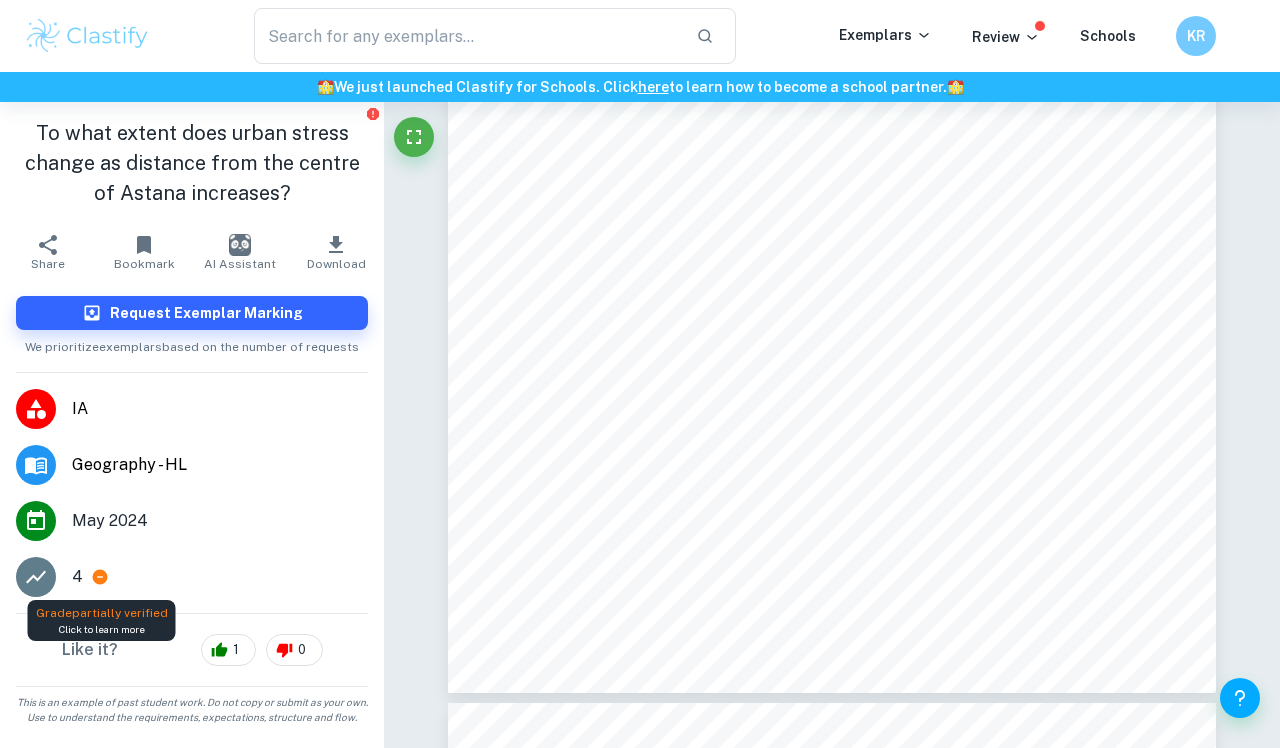 click 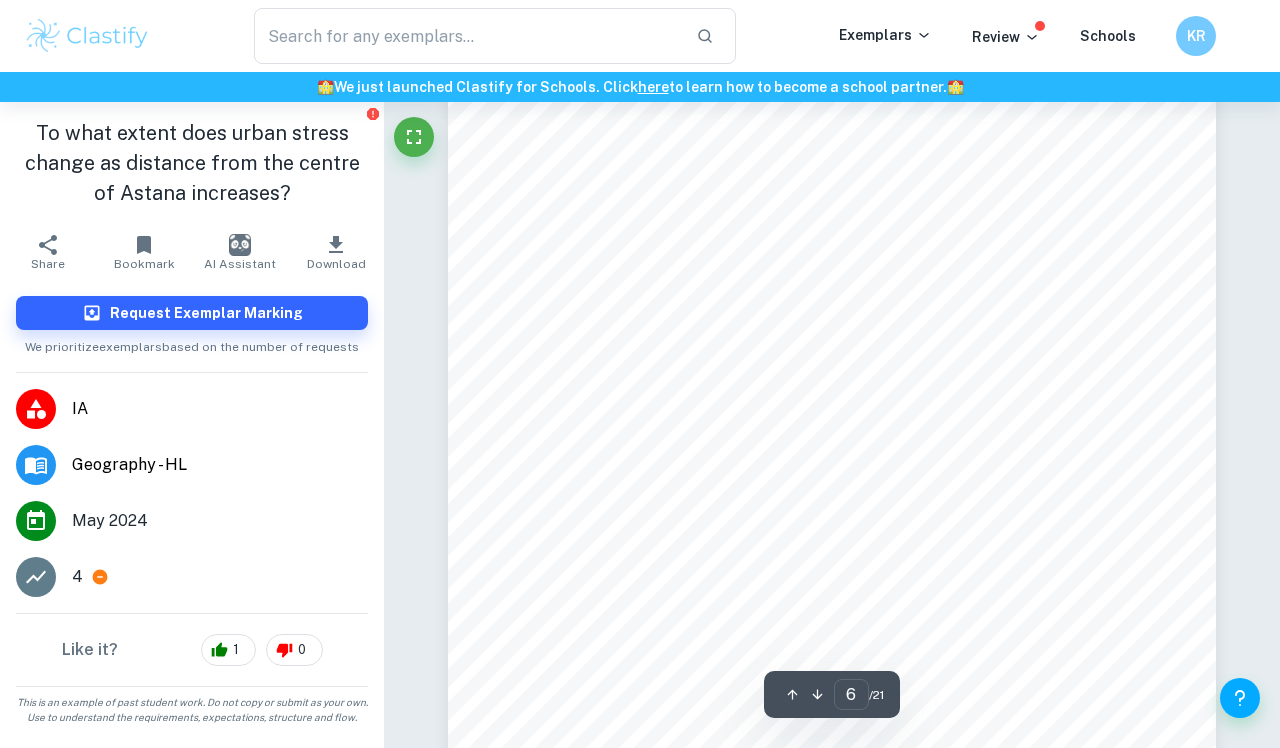 scroll, scrollTop: 6158, scrollLeft: 0, axis: vertical 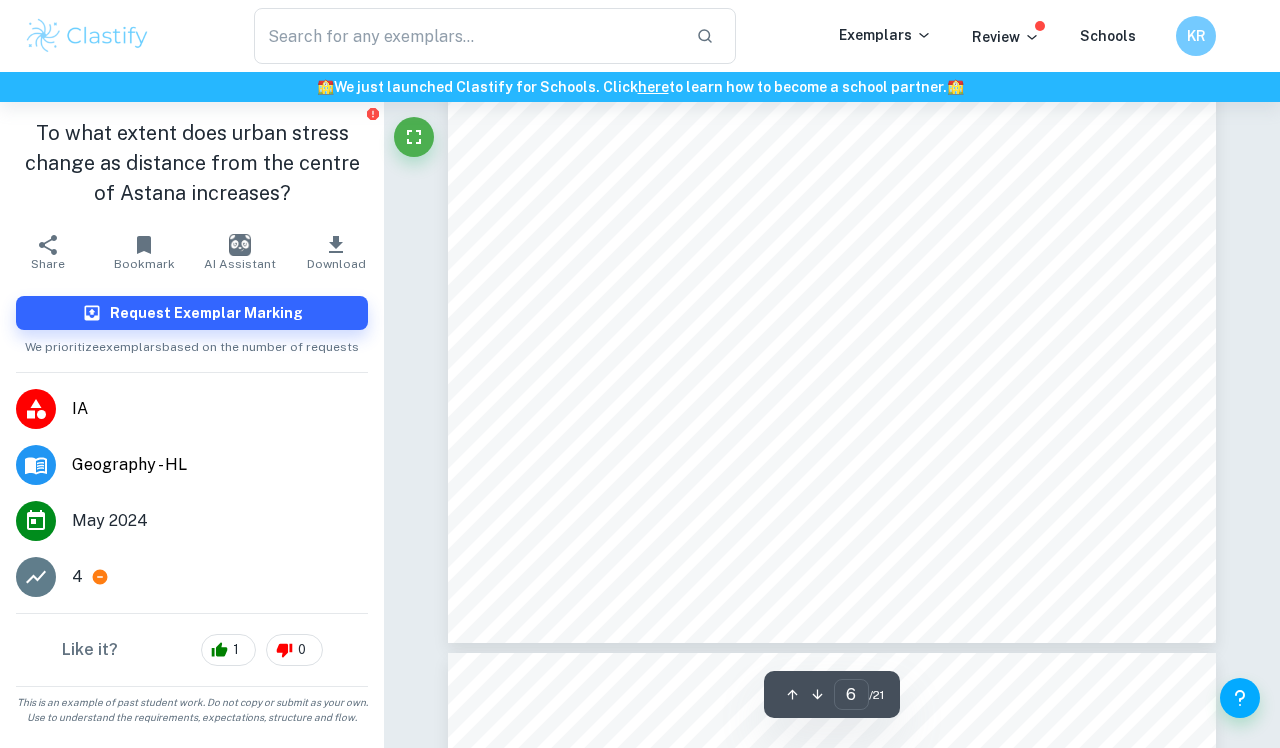 click on "Section B: Methodology Word count: In order to investigate the presence of urban stress, 4 transects heading to different directions from House of Ministers (=Center= in map) were chosen. Data was collected in 4 groups in order to collect the maximum amount of data within 2 days. The investigation was done on May 3rd and 4th from 16:00-19:00, during the peak hours of activity in the city, as people were leaving work or school. For this investigation, systemati c sampling was used and all 4 transects were supposed to be of equal distance of 2km, whereas they will not be equal because buildings were not present at equal distances between each other and it is difficult to use spearman9s correlation test if distances between sites are equal . So we ended up with stratified sampling. 6" at bounding box center [832, 101] 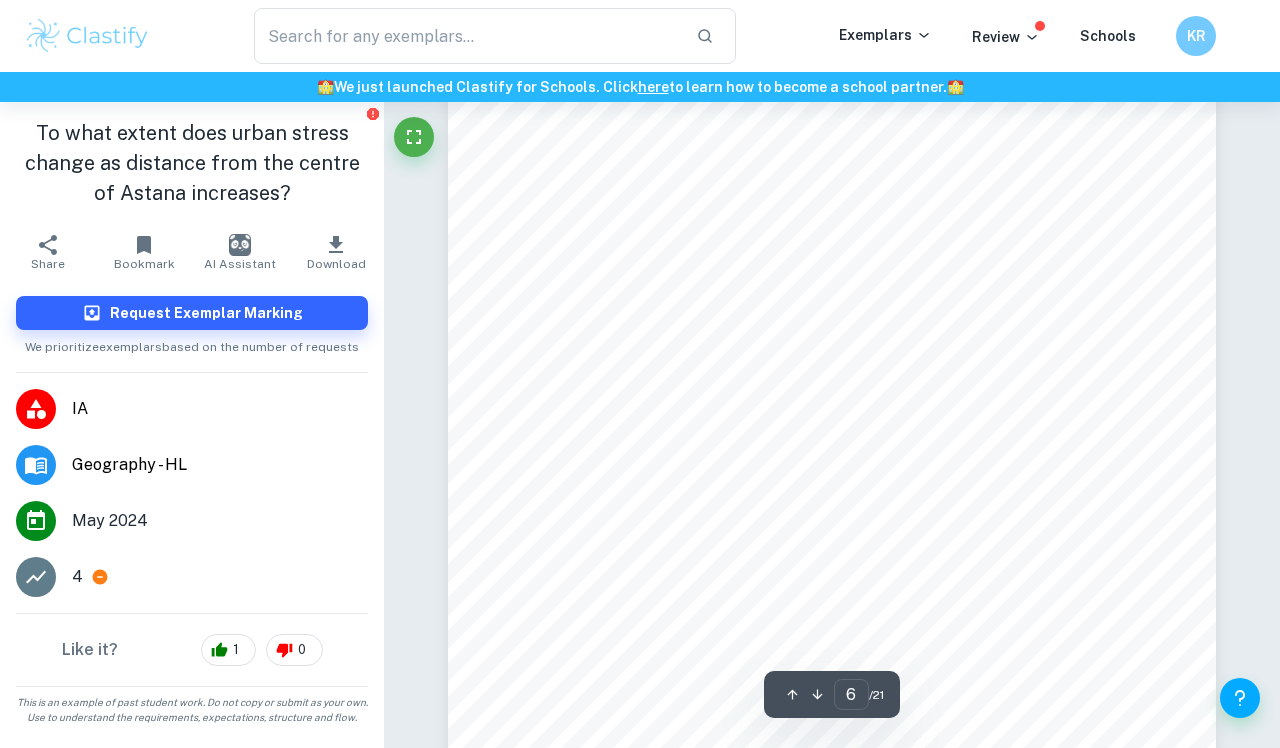 scroll, scrollTop: 5809, scrollLeft: 0, axis: vertical 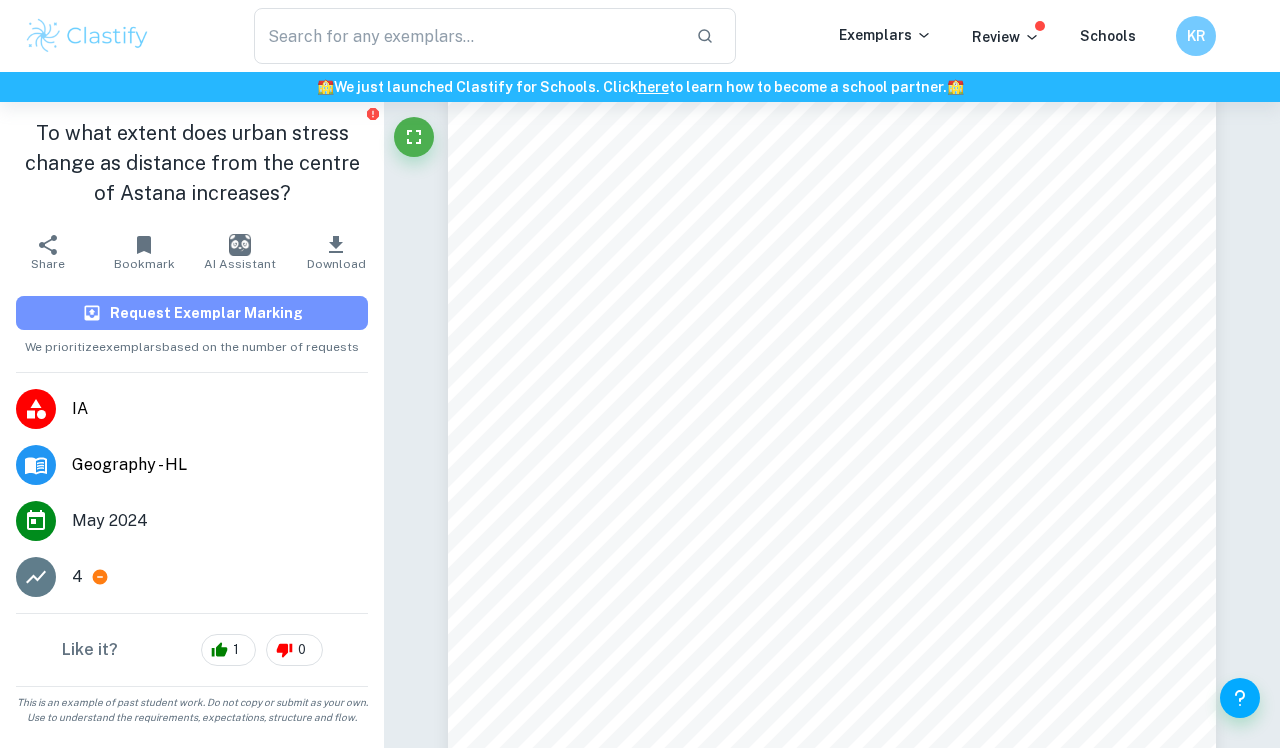 click on "Request Exemplar Marking" at bounding box center [206, 313] 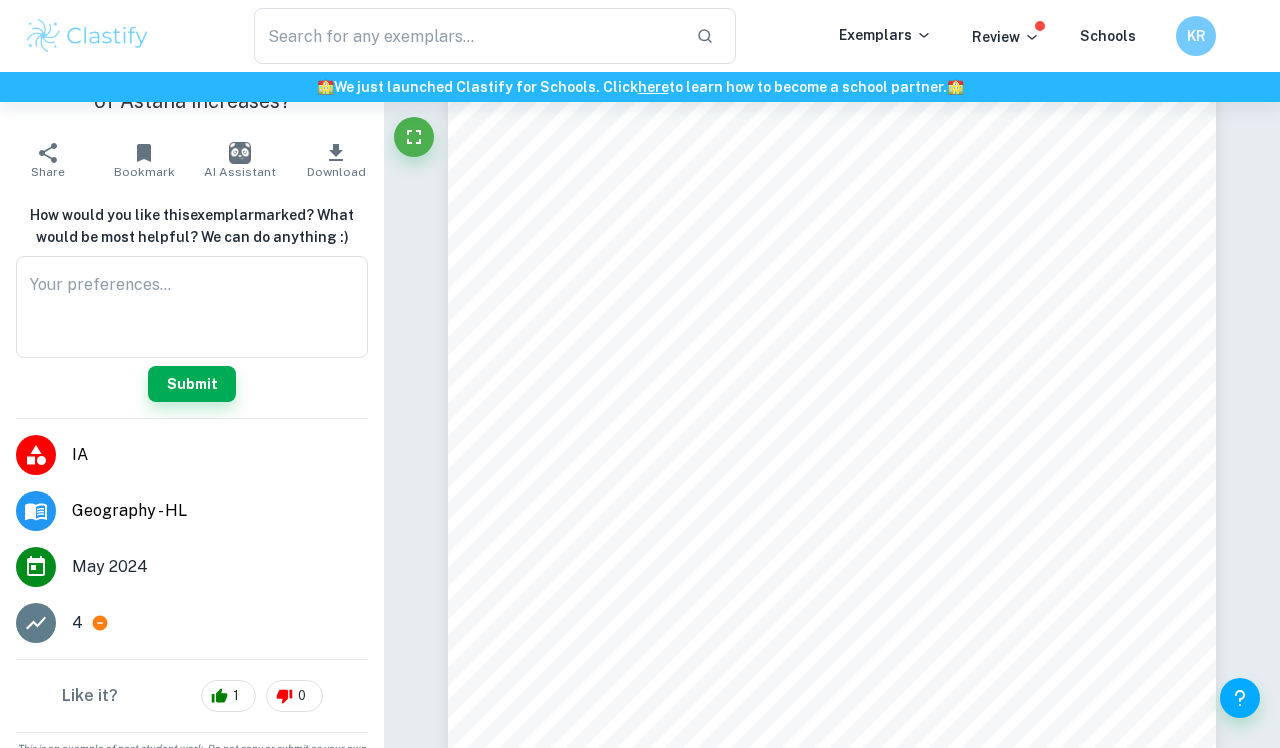 scroll, scrollTop: 103, scrollLeft: 0, axis: vertical 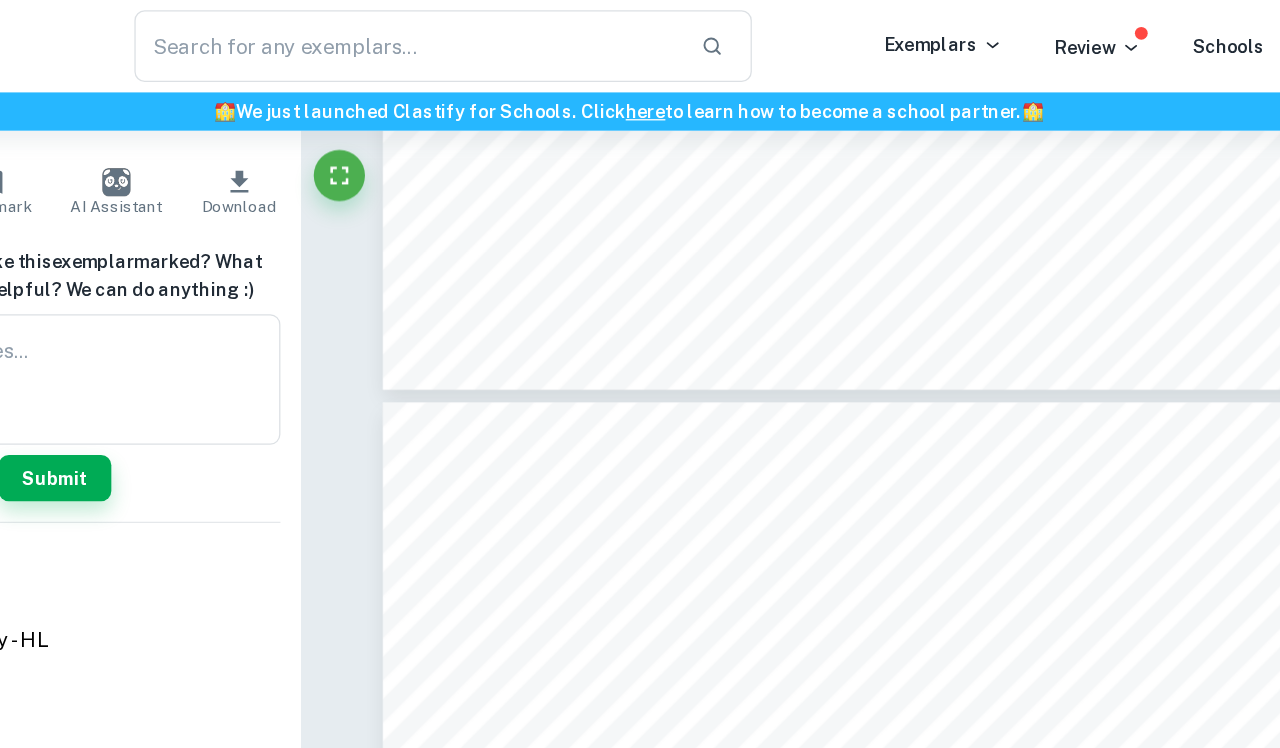 type on "17" 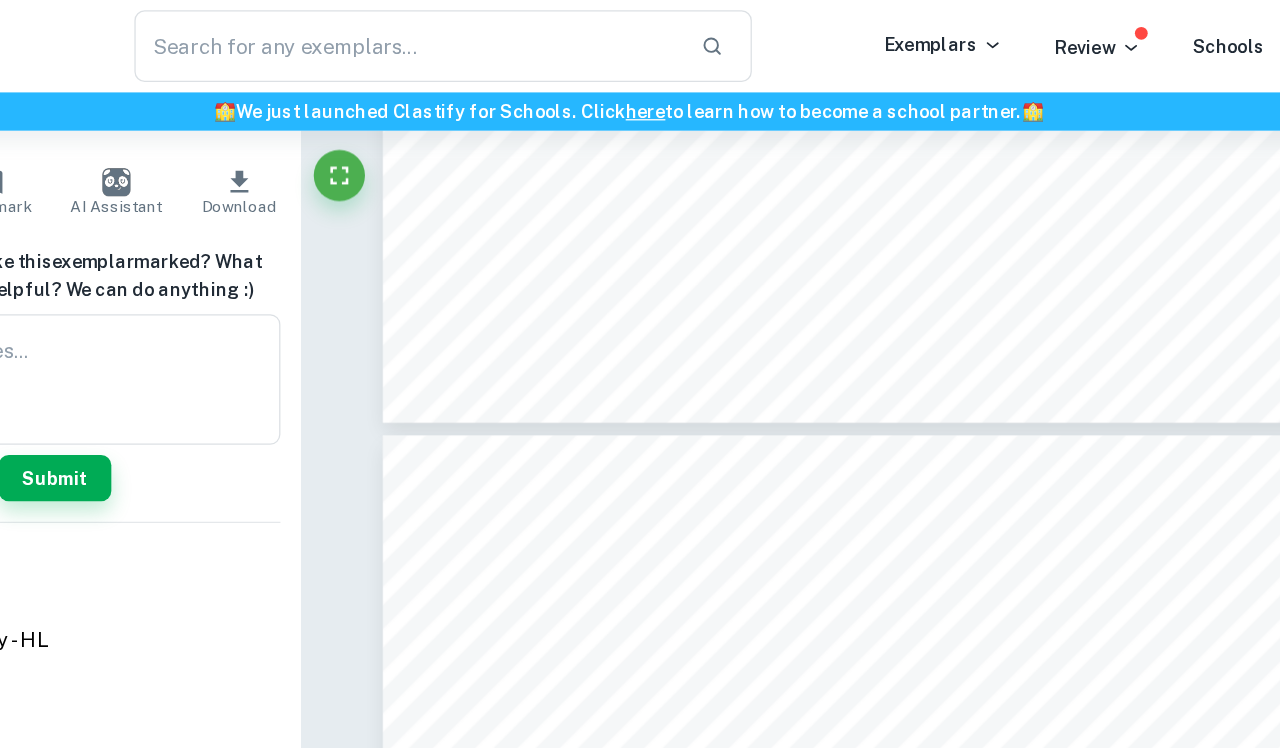 scroll, scrollTop: 18448, scrollLeft: 0, axis: vertical 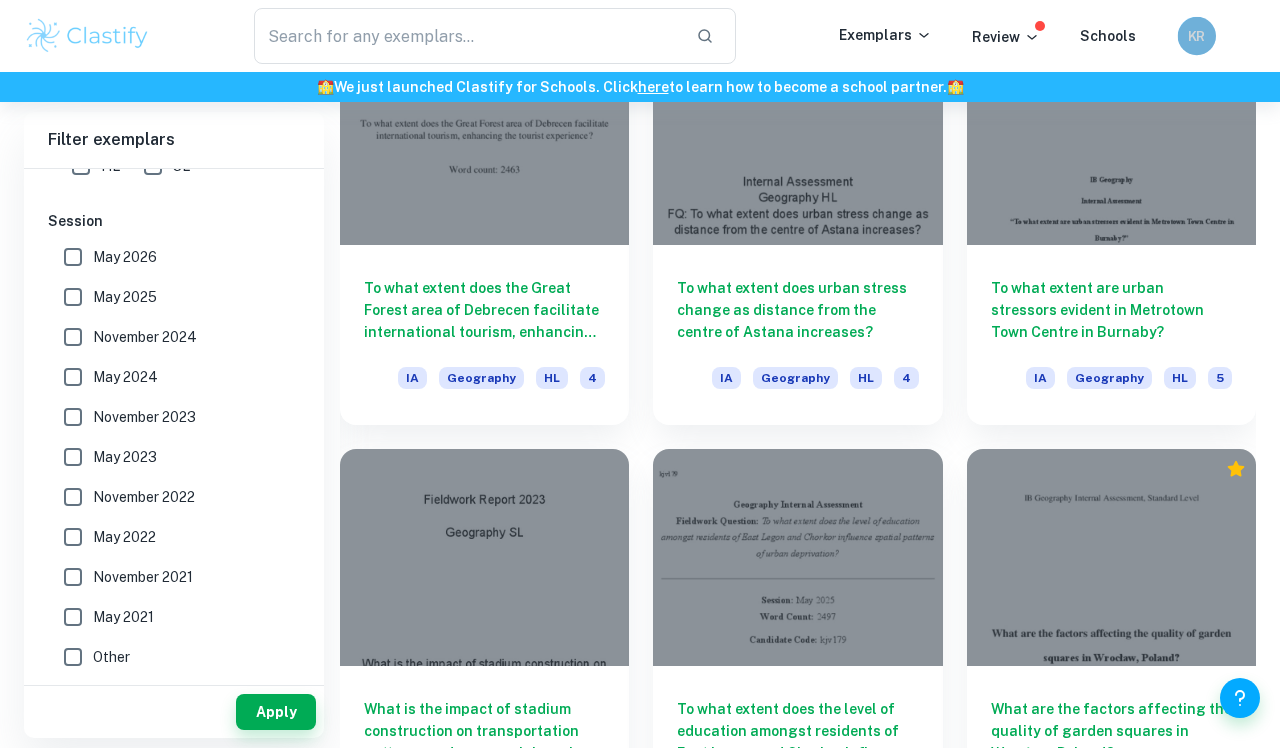 click on "KR" at bounding box center (1197, 35) 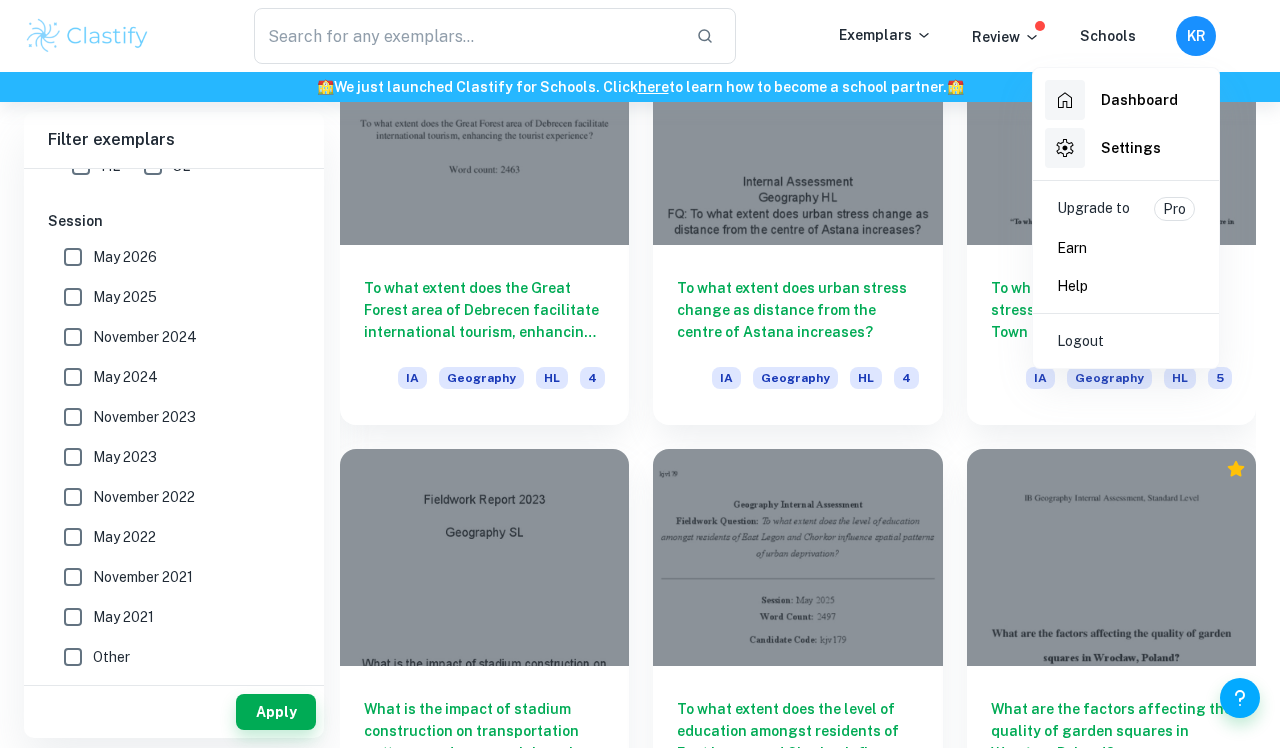 click at bounding box center (640, 374) 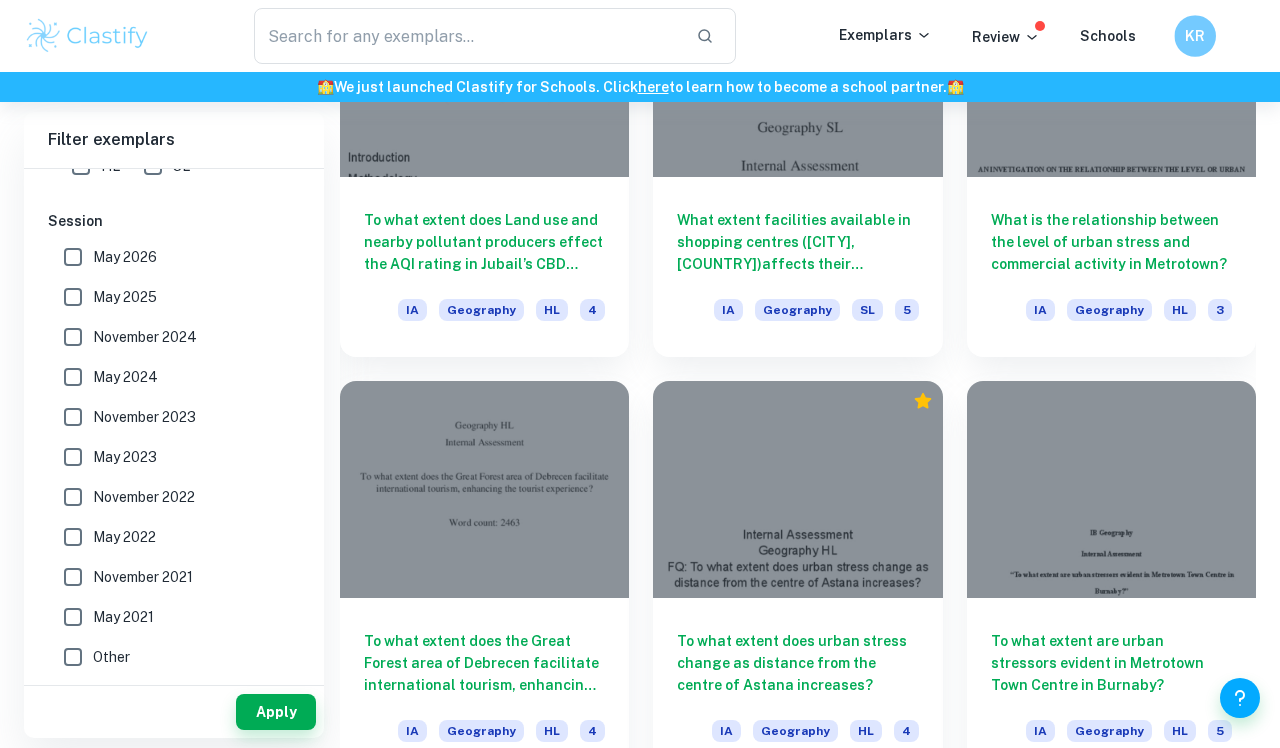 scroll, scrollTop: 1130, scrollLeft: 0, axis: vertical 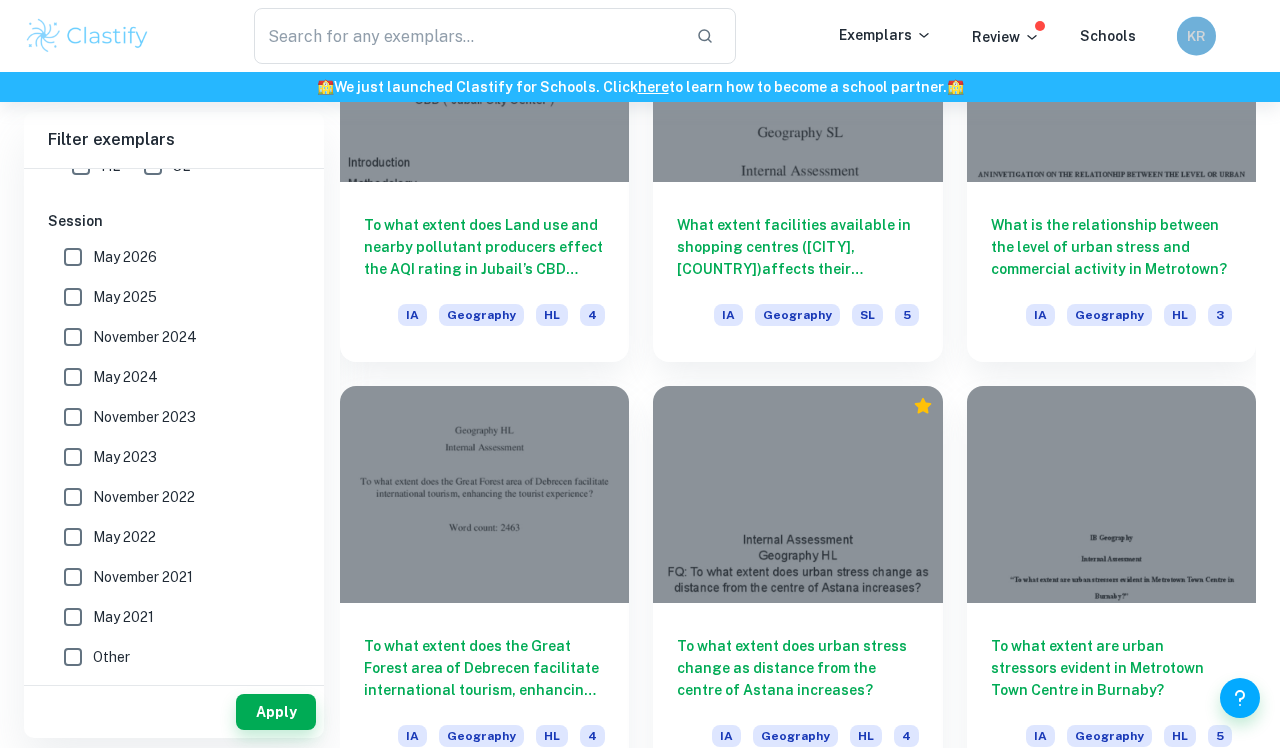 click on "KR" at bounding box center [1196, 36] 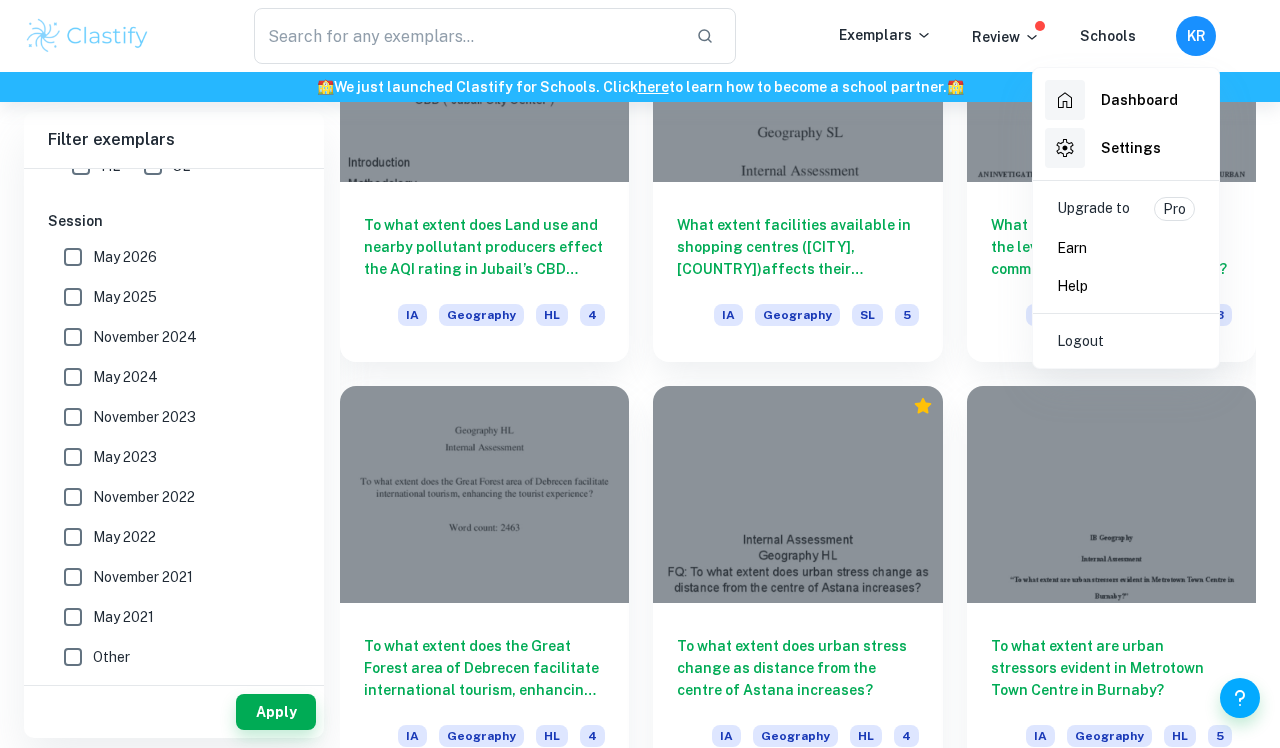 click at bounding box center [640, 374] 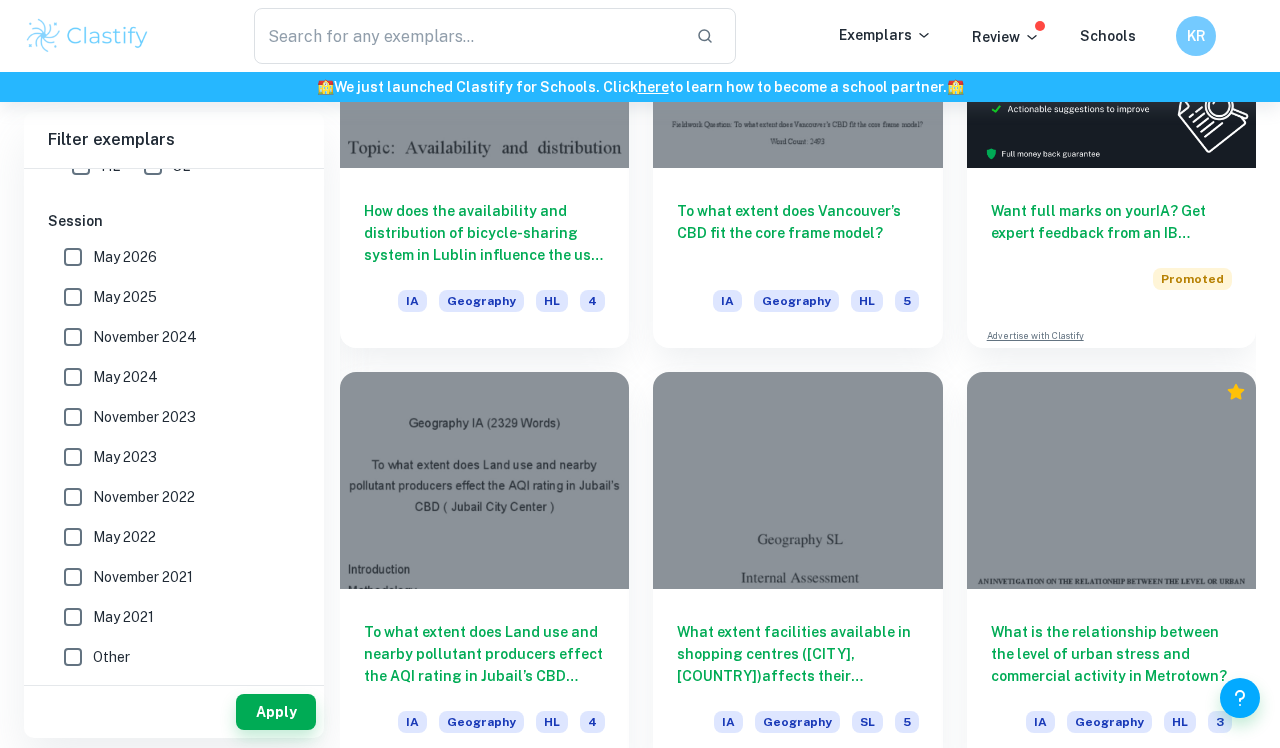 scroll, scrollTop: -69, scrollLeft: 0, axis: vertical 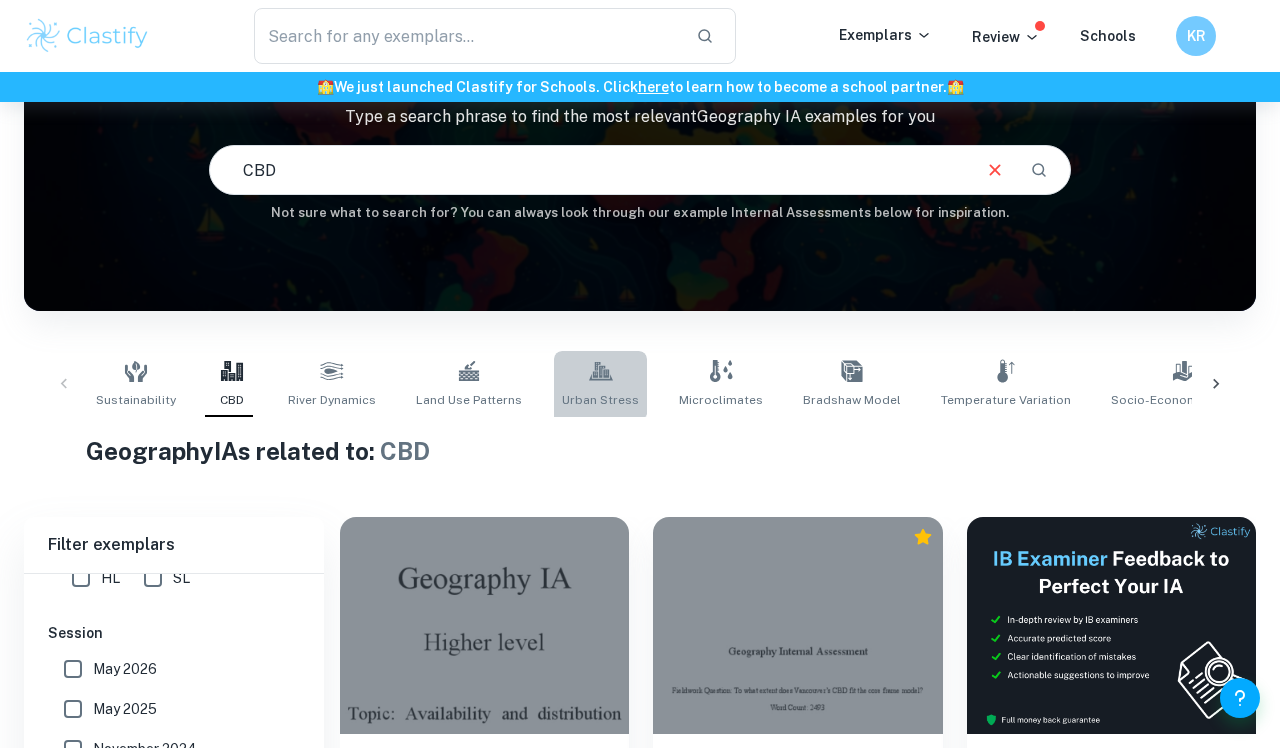 click on "Urban Stress" at bounding box center (600, 384) 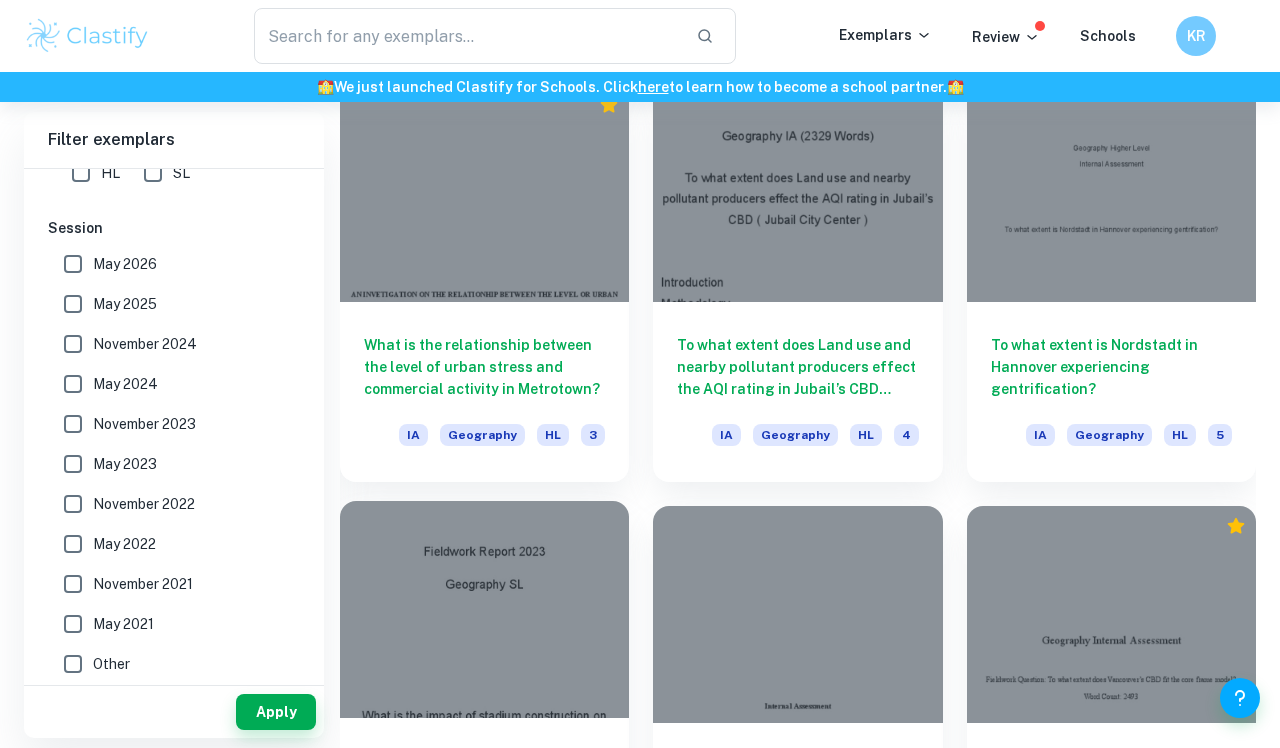 scroll, scrollTop: 910, scrollLeft: 0, axis: vertical 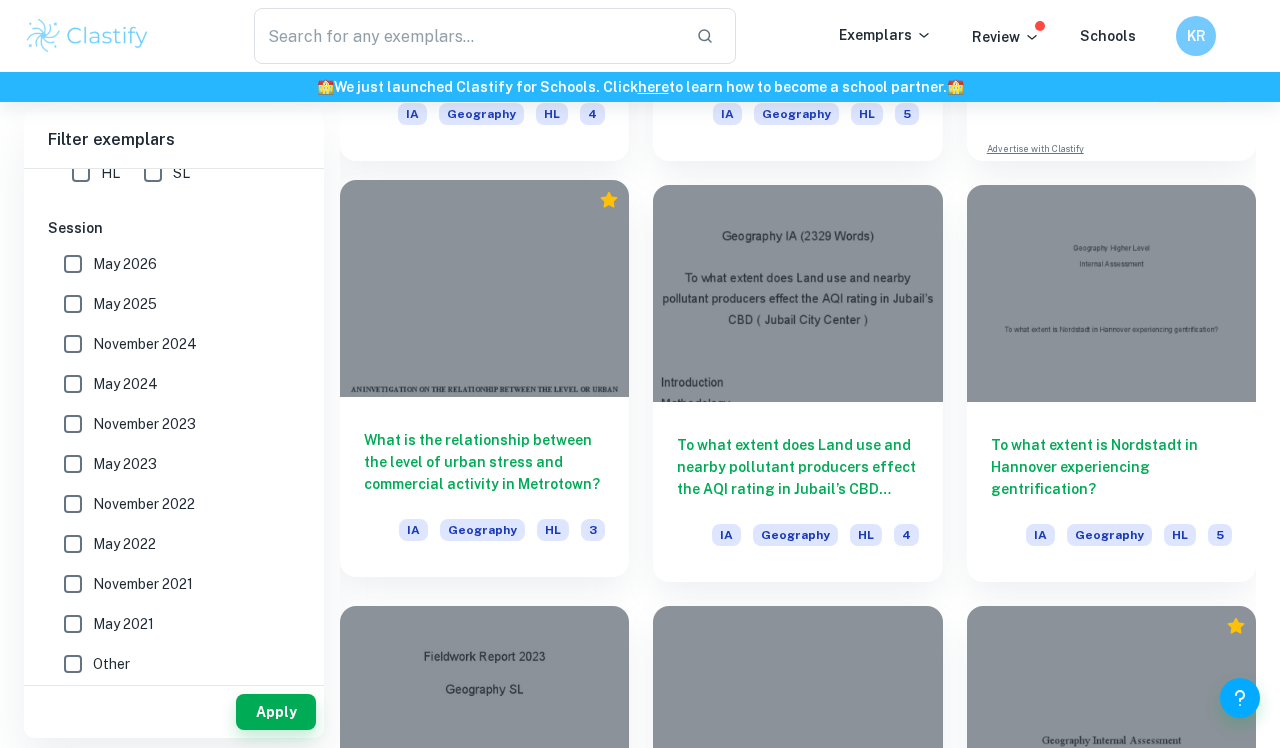 click on "What is the relationship between the level of urban stress and commercial activity in [METRO]? IA Geography HL 3" at bounding box center (484, 487) 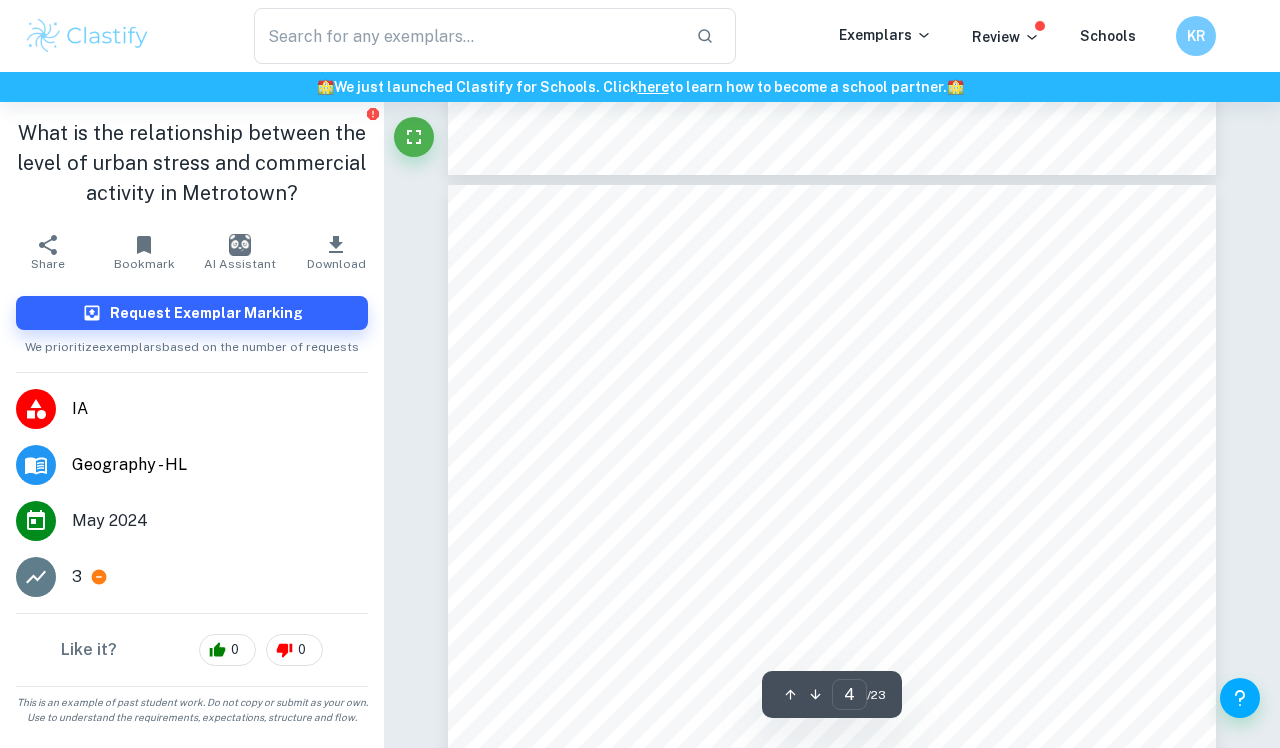 scroll, scrollTop: 3104, scrollLeft: 0, axis: vertical 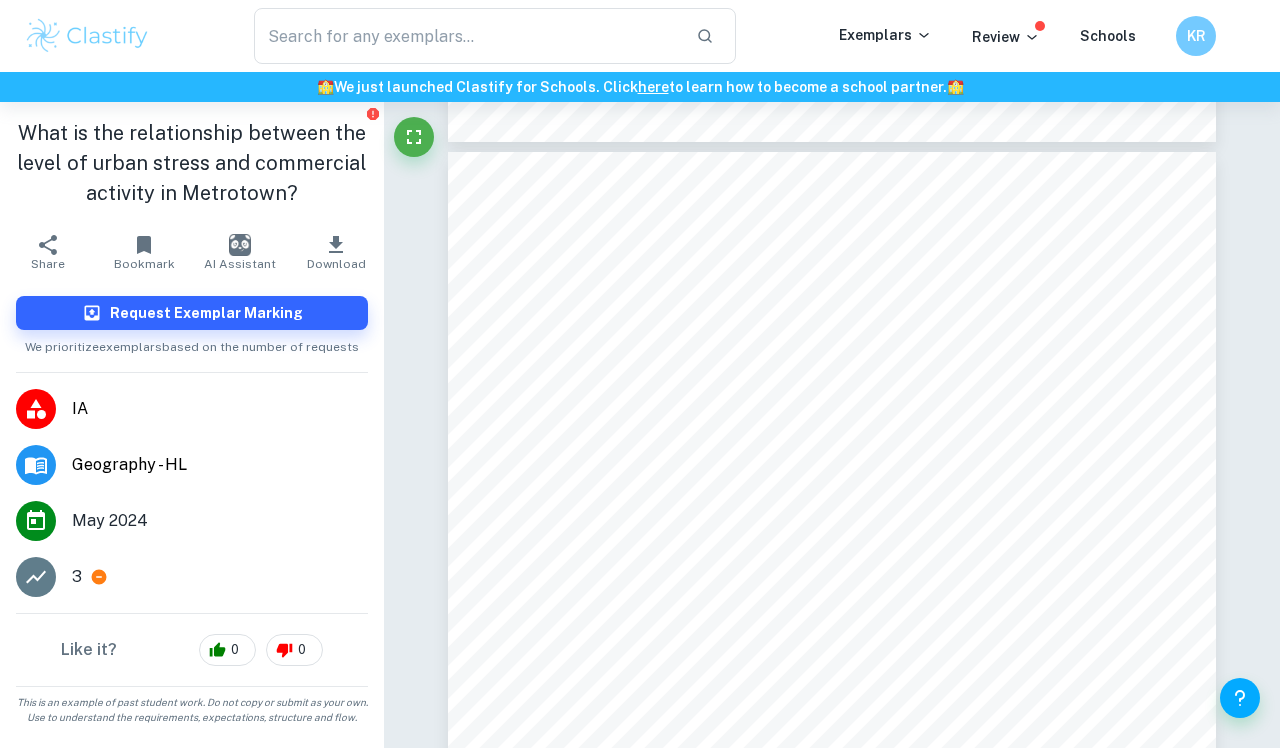 click 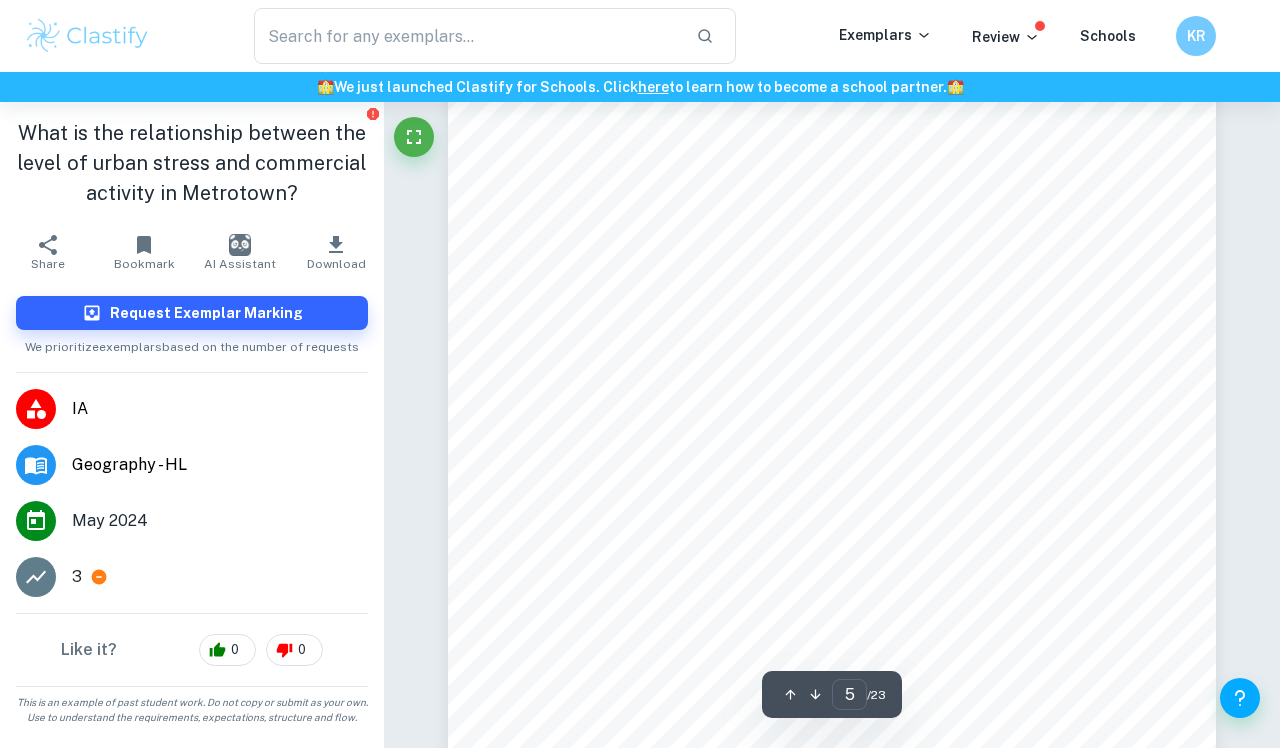 scroll, scrollTop: 4358, scrollLeft: 0, axis: vertical 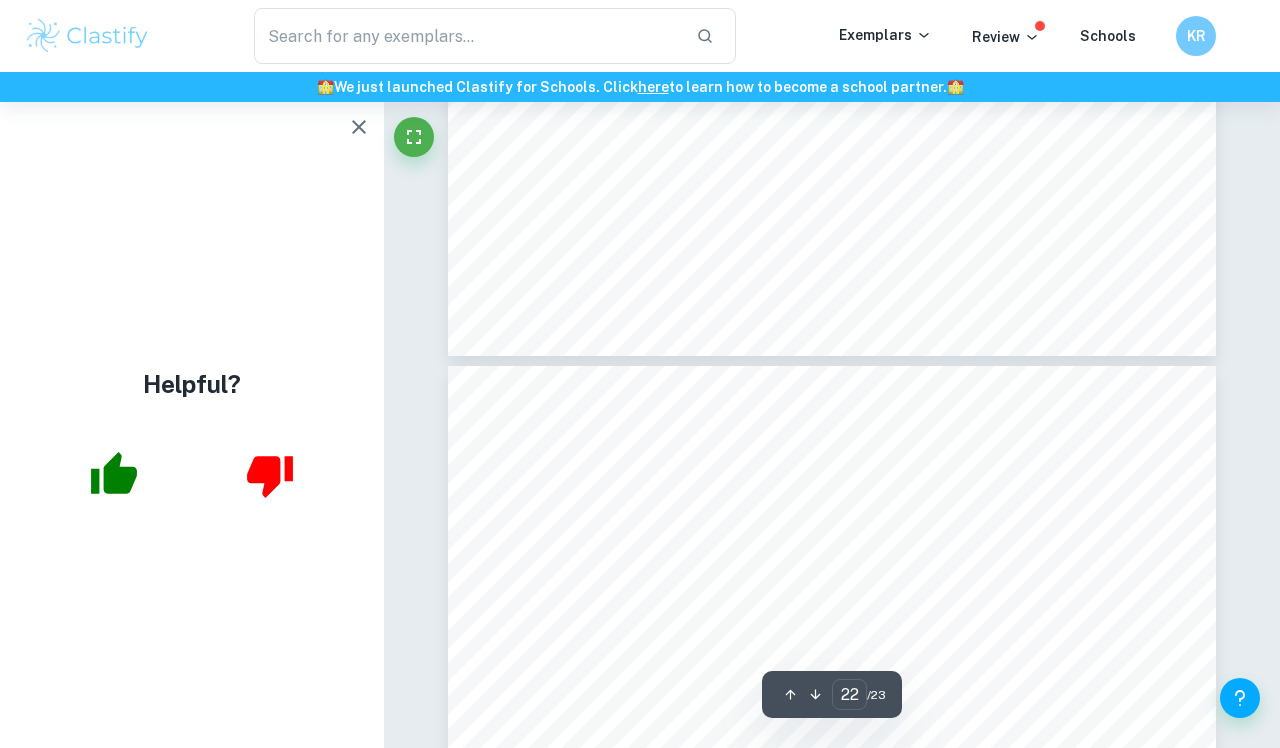 type on "23" 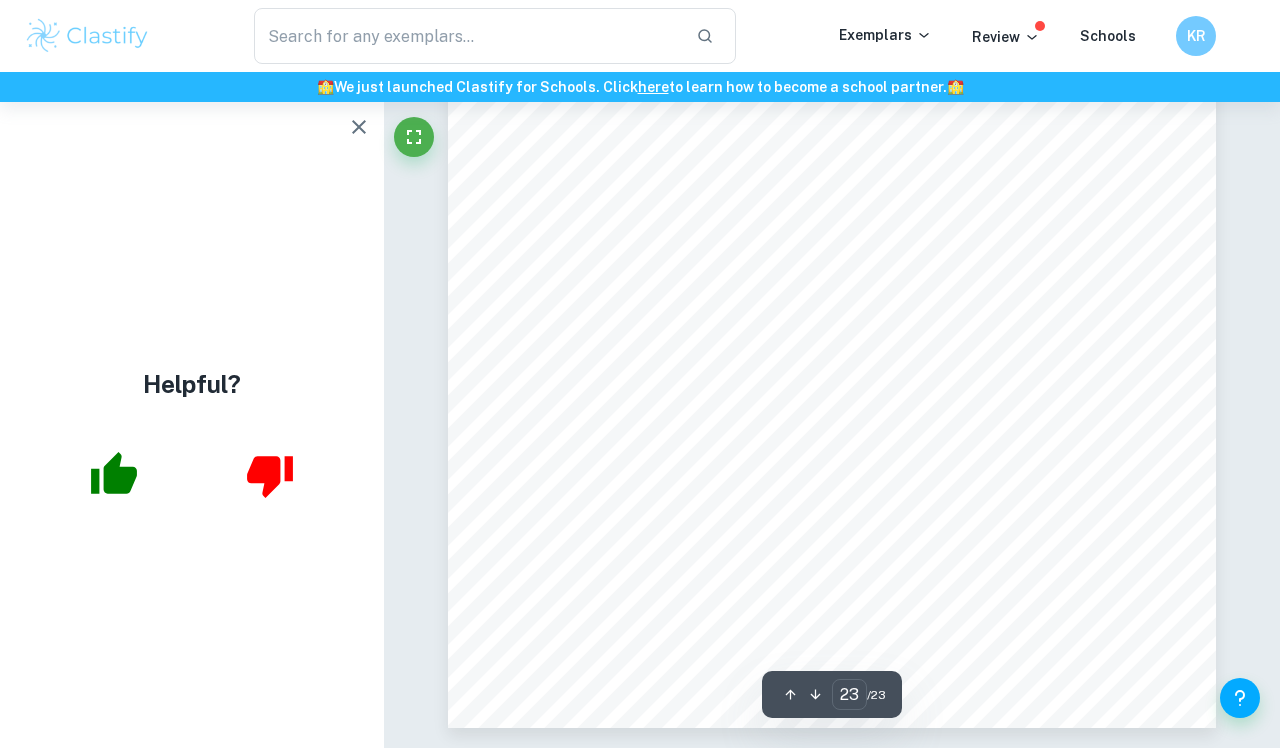 scroll, scrollTop: 22578, scrollLeft: 0, axis: vertical 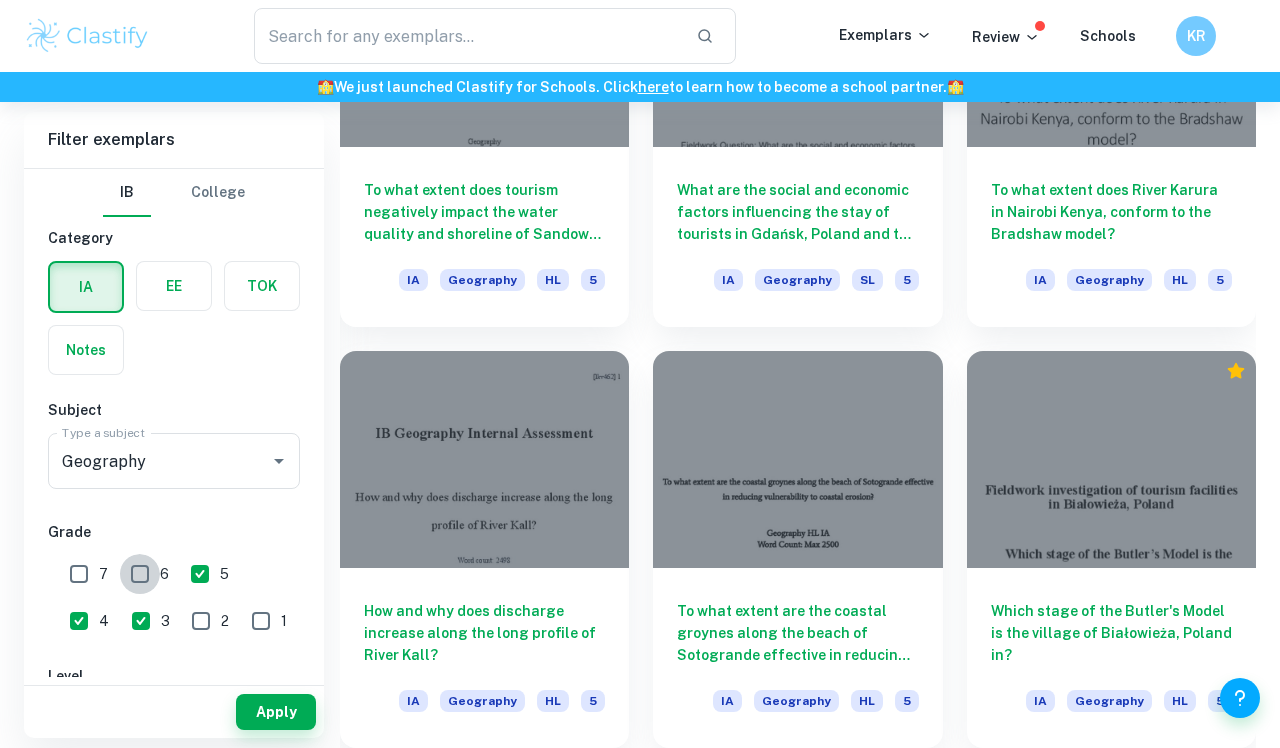click on "6" at bounding box center [140, 574] 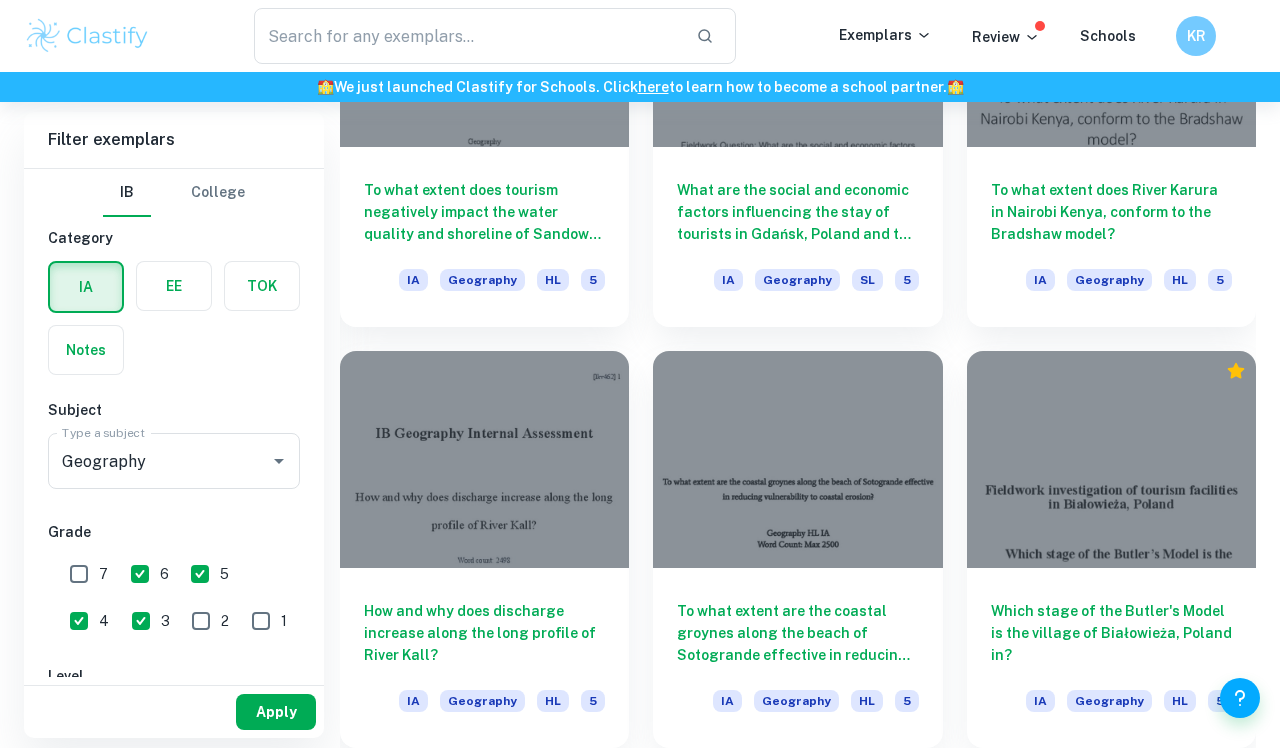 click on "Apply" at bounding box center [276, 712] 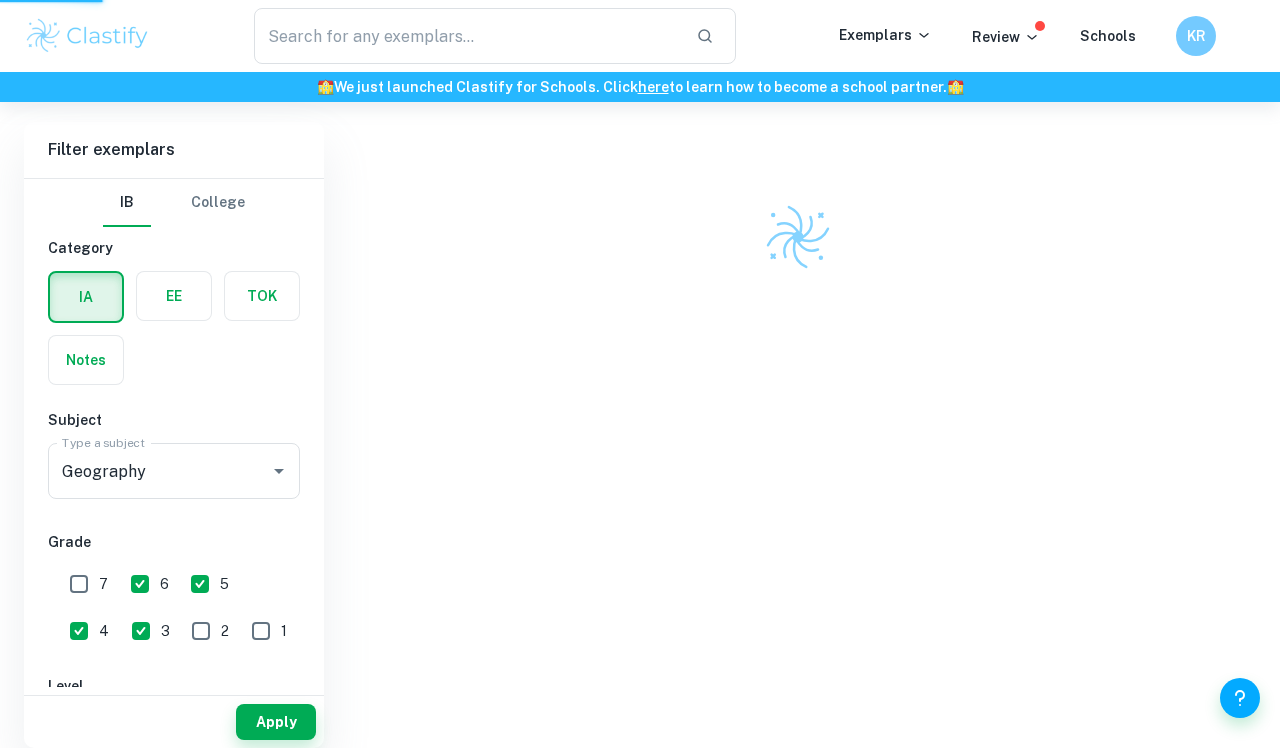 scroll, scrollTop: 0, scrollLeft: 0, axis: both 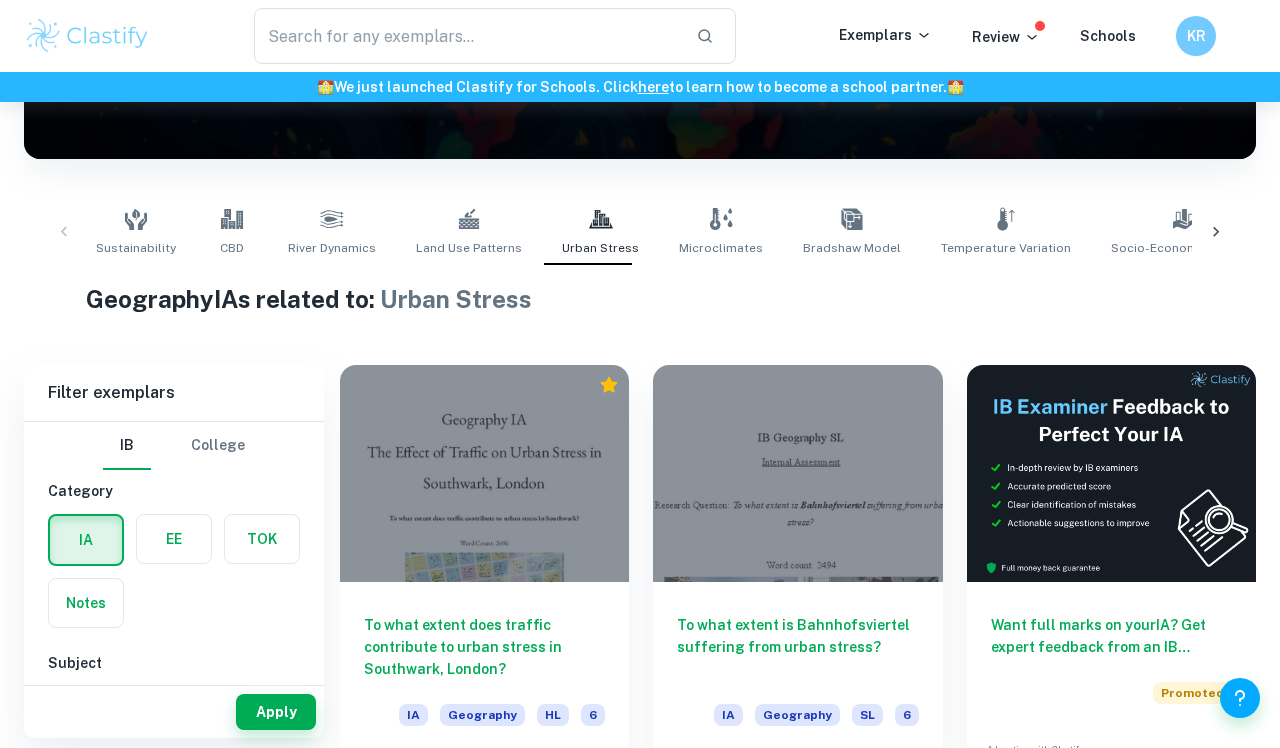 drag, startPoint x: 1020, startPoint y: 235, endPoint x: 65, endPoint y: 231, distance: 955.00836 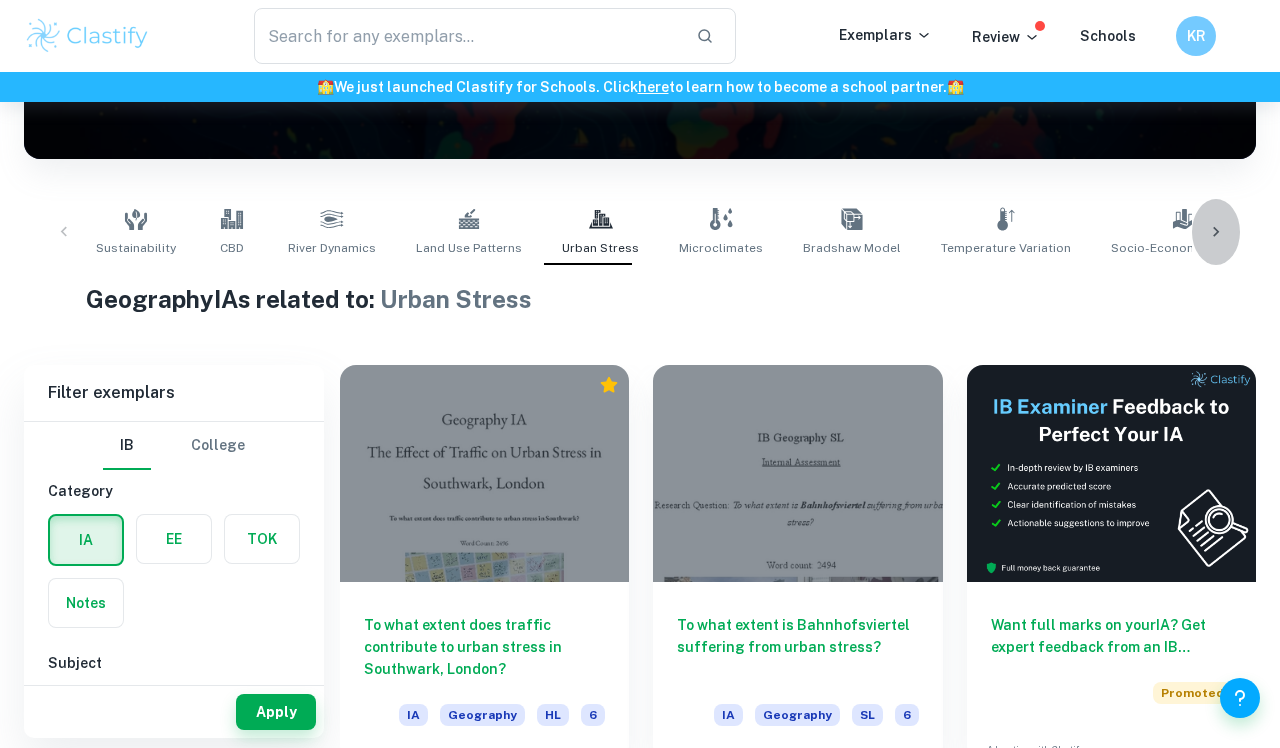 click 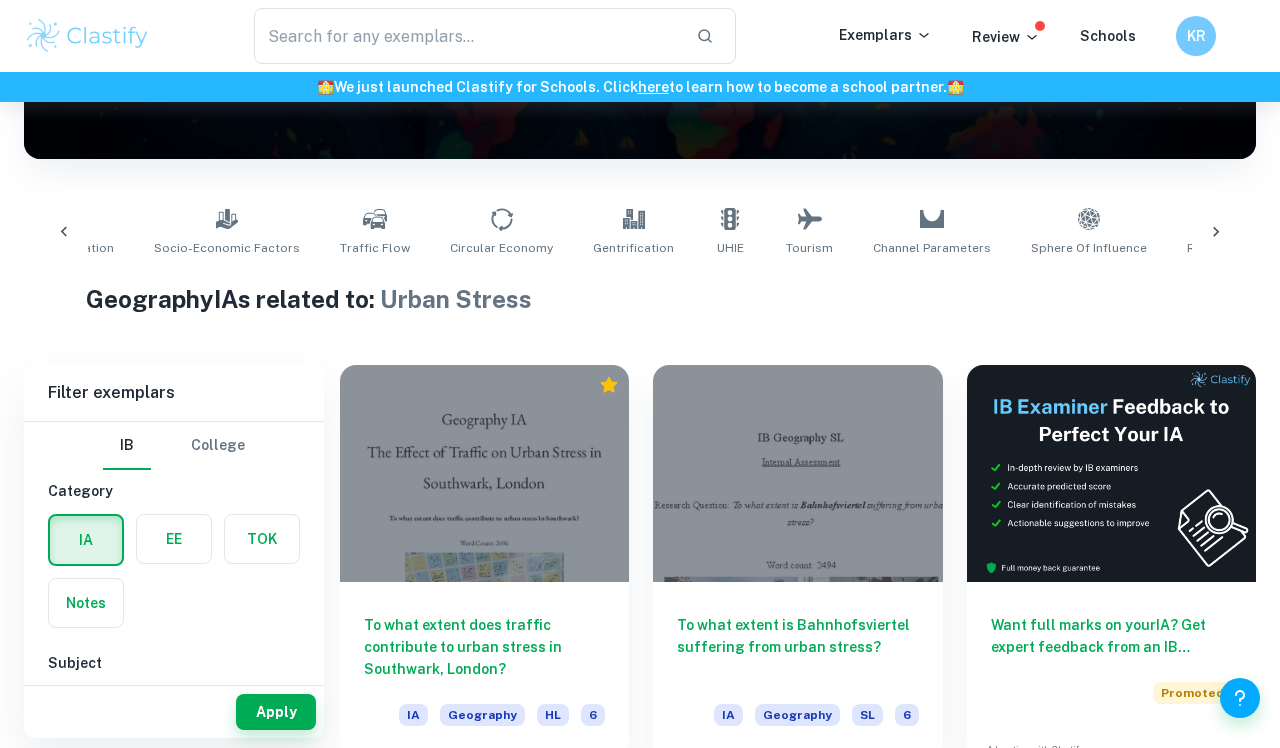 scroll, scrollTop: 0, scrollLeft: 1026, axis: horizontal 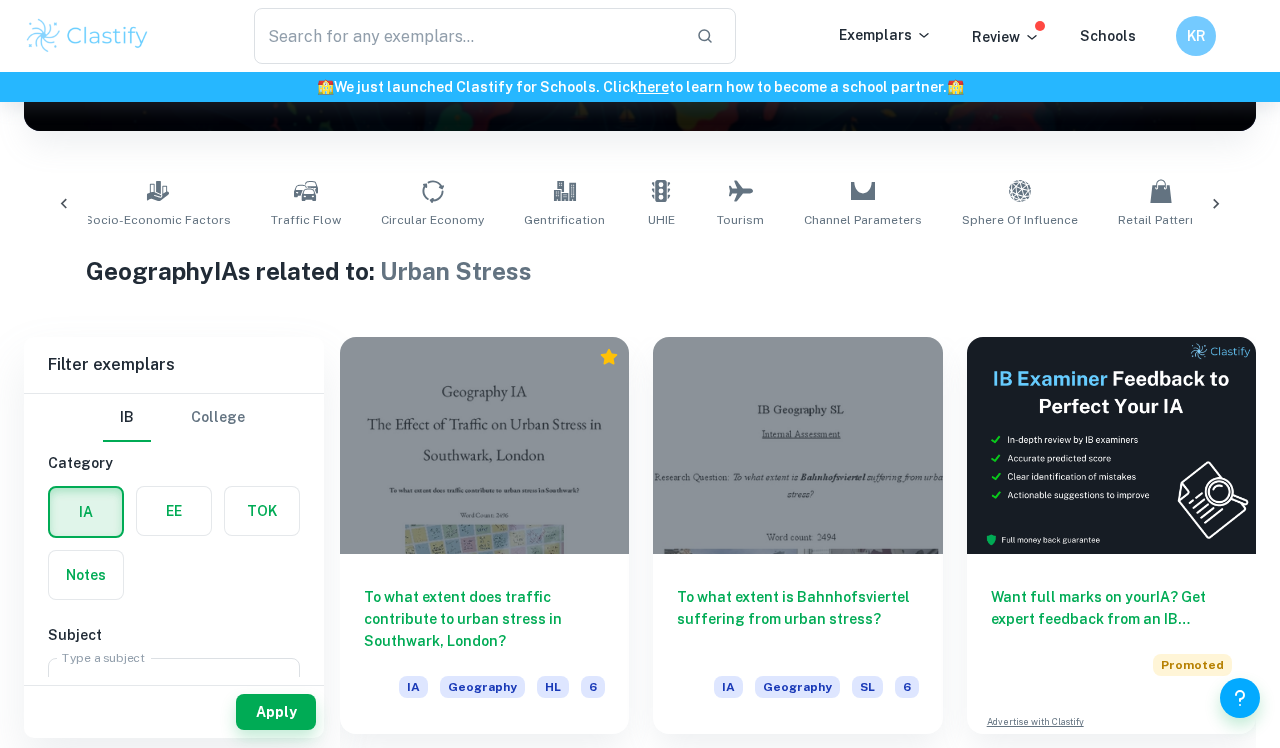 click 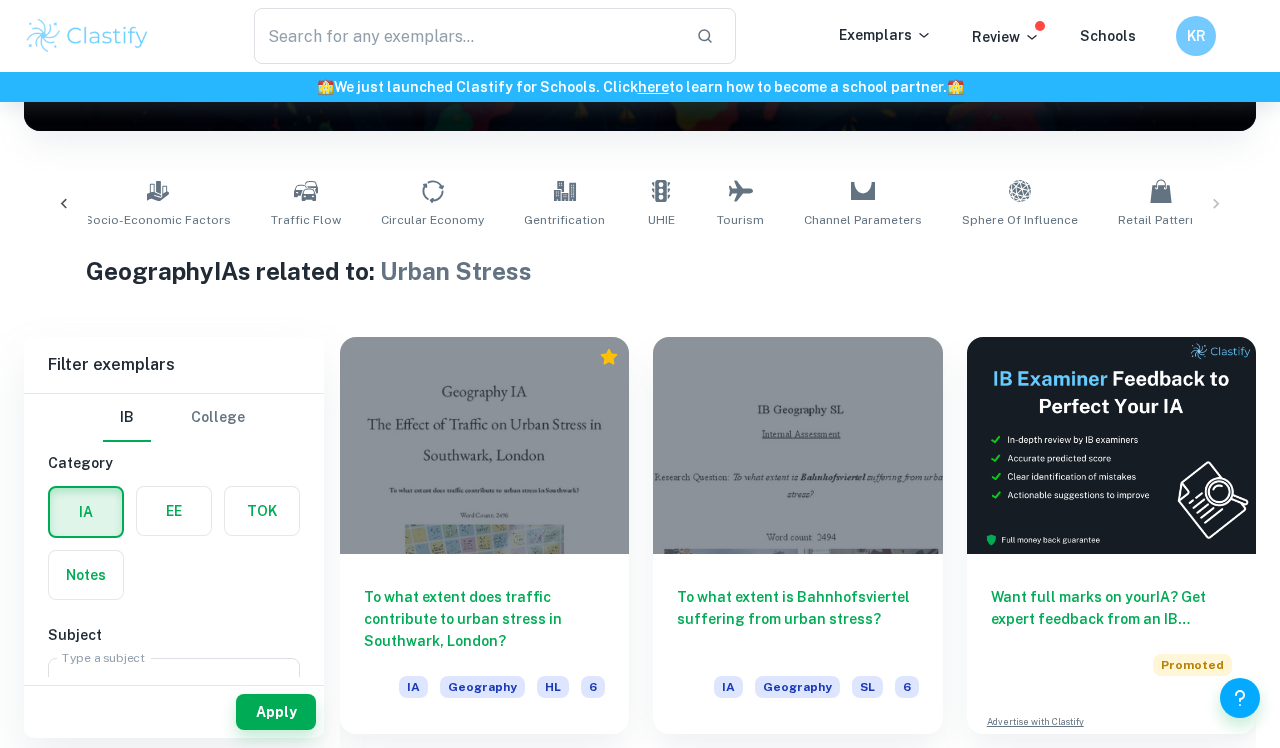 scroll, scrollTop: 0, scrollLeft: 1214, axis: horizontal 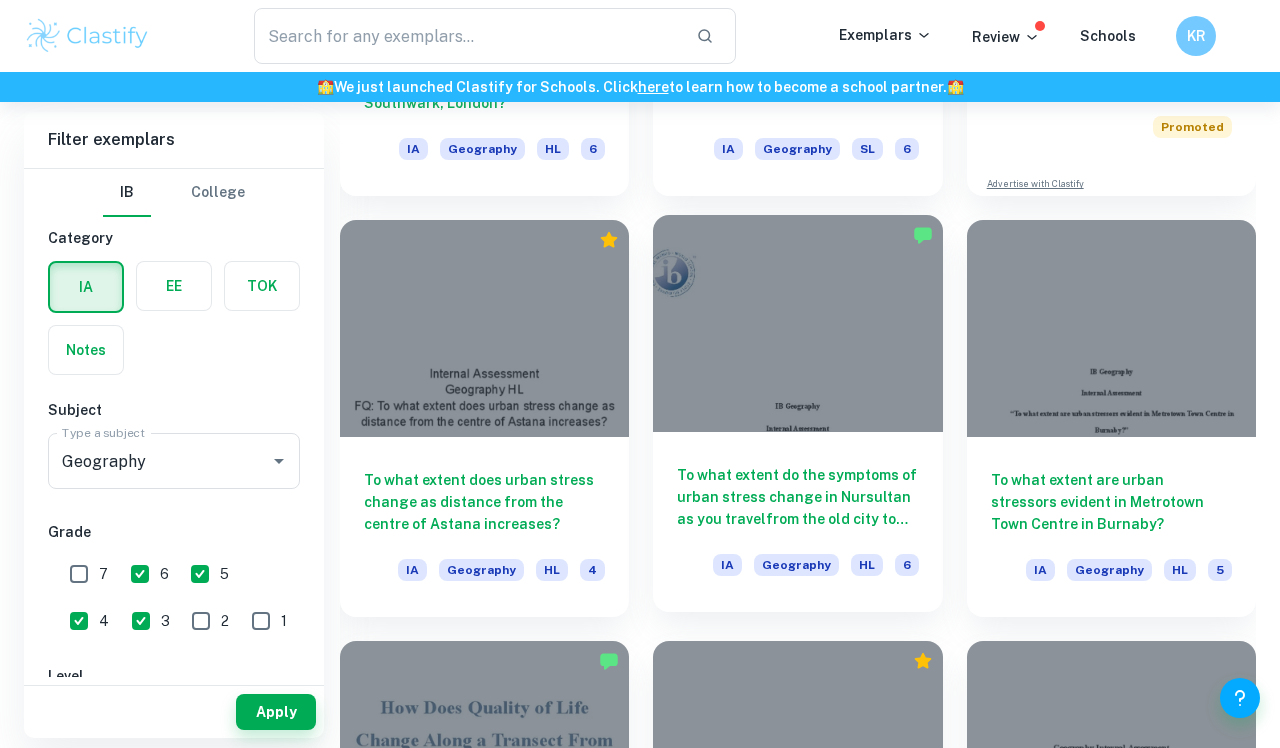 click on "To what extent do the symptoms of urban stress change in Nursultan as you travelfrom the old city to the new administrative centre?" at bounding box center (797, 497) 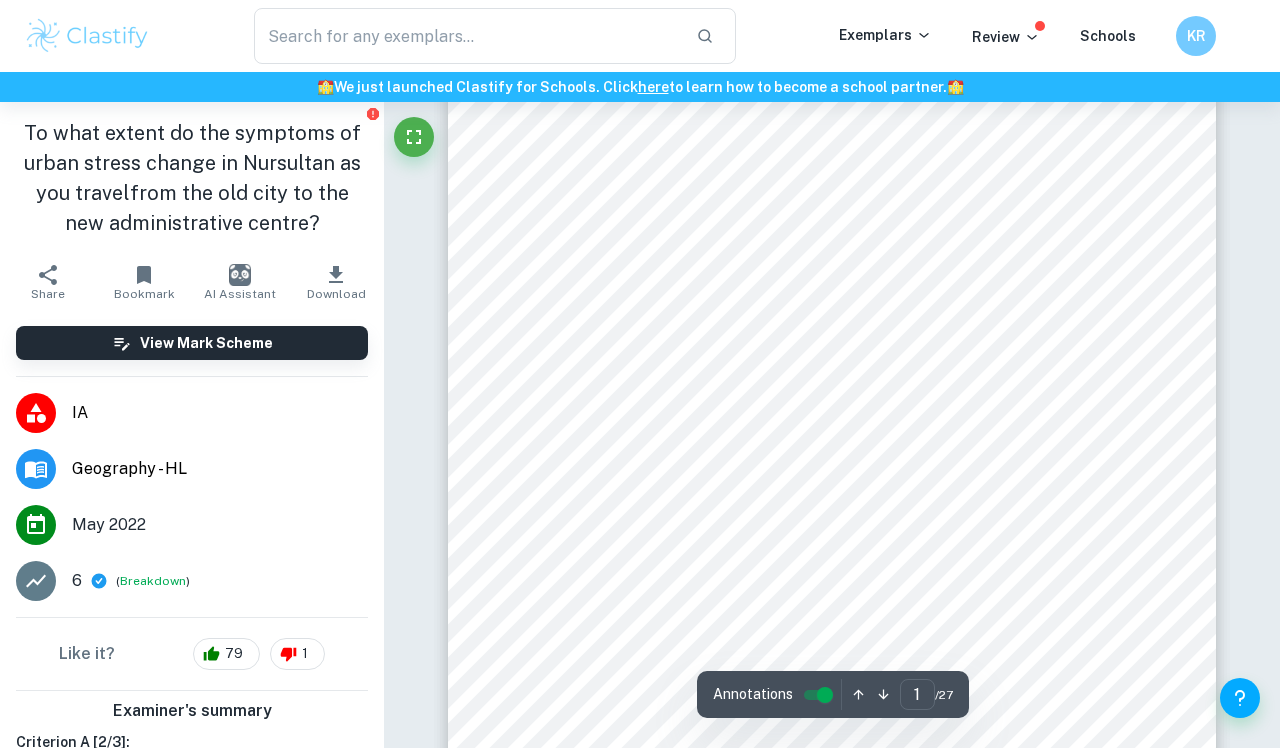 scroll, scrollTop: 176, scrollLeft: 0, axis: vertical 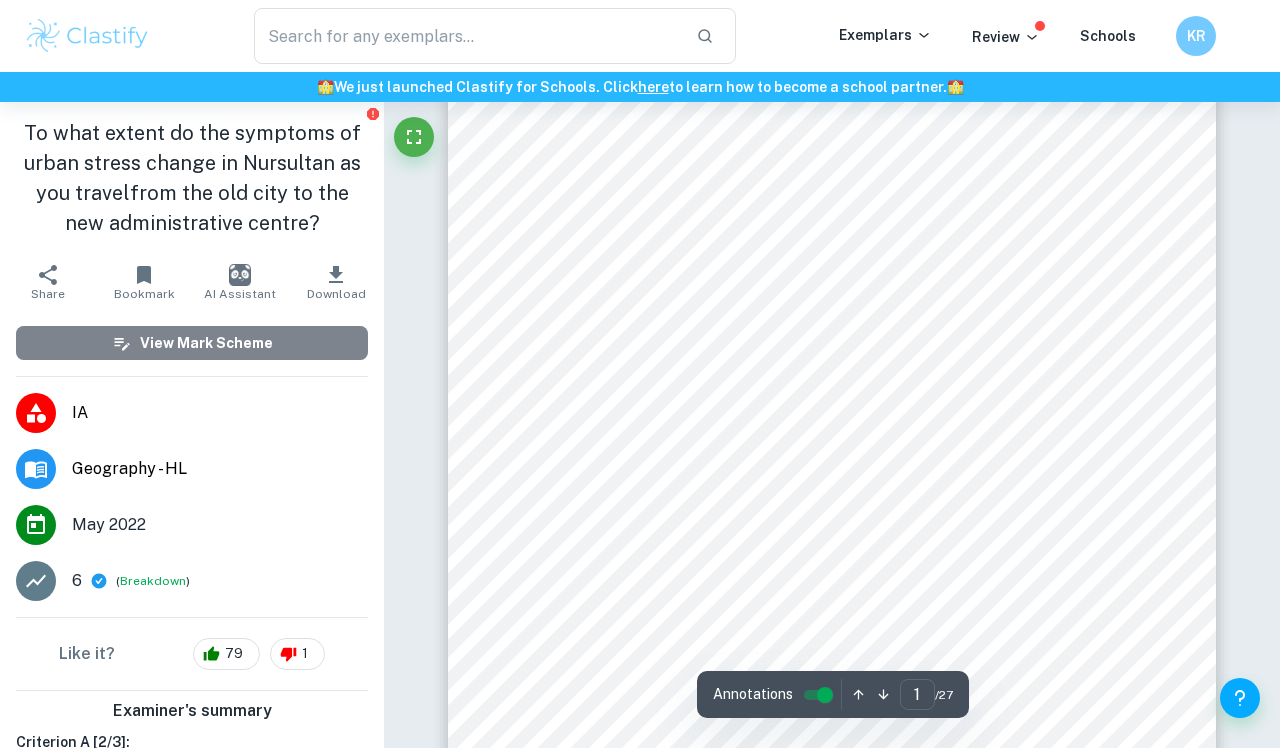 click on "View Mark Scheme" at bounding box center [206, 343] 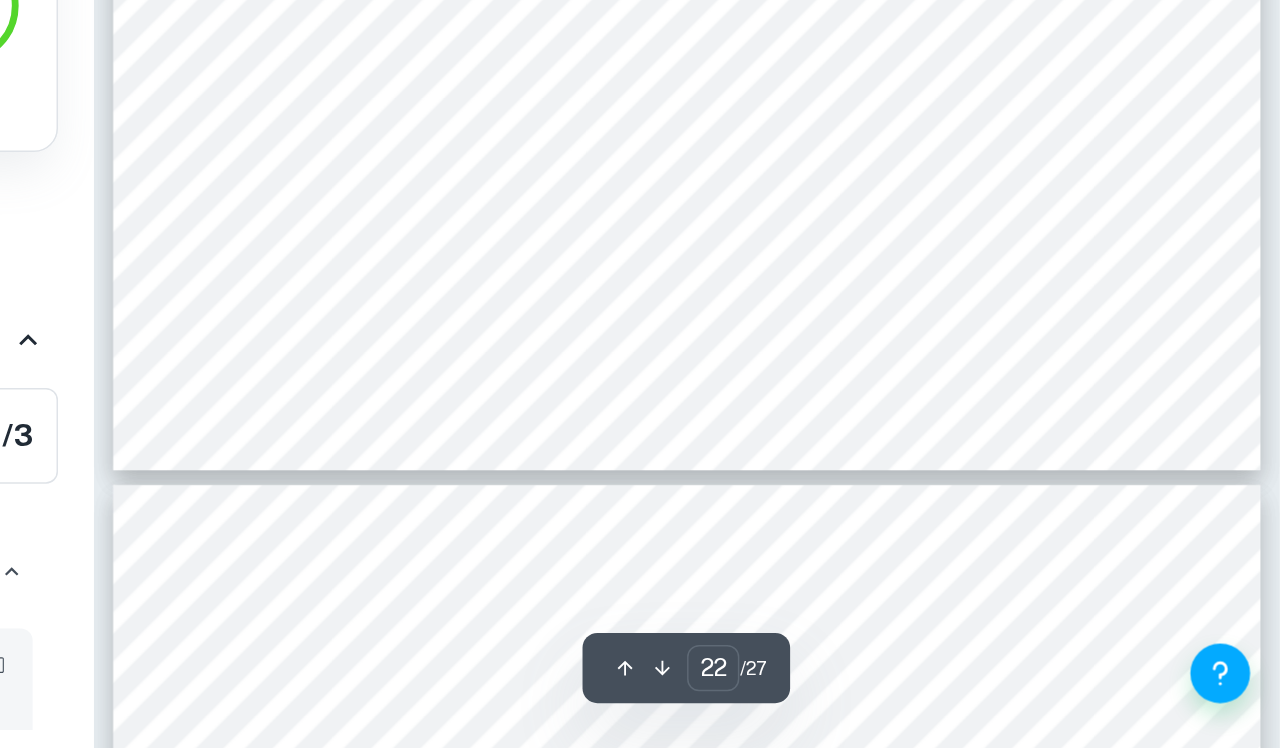 scroll, scrollTop: 23743, scrollLeft: 6, axis: both 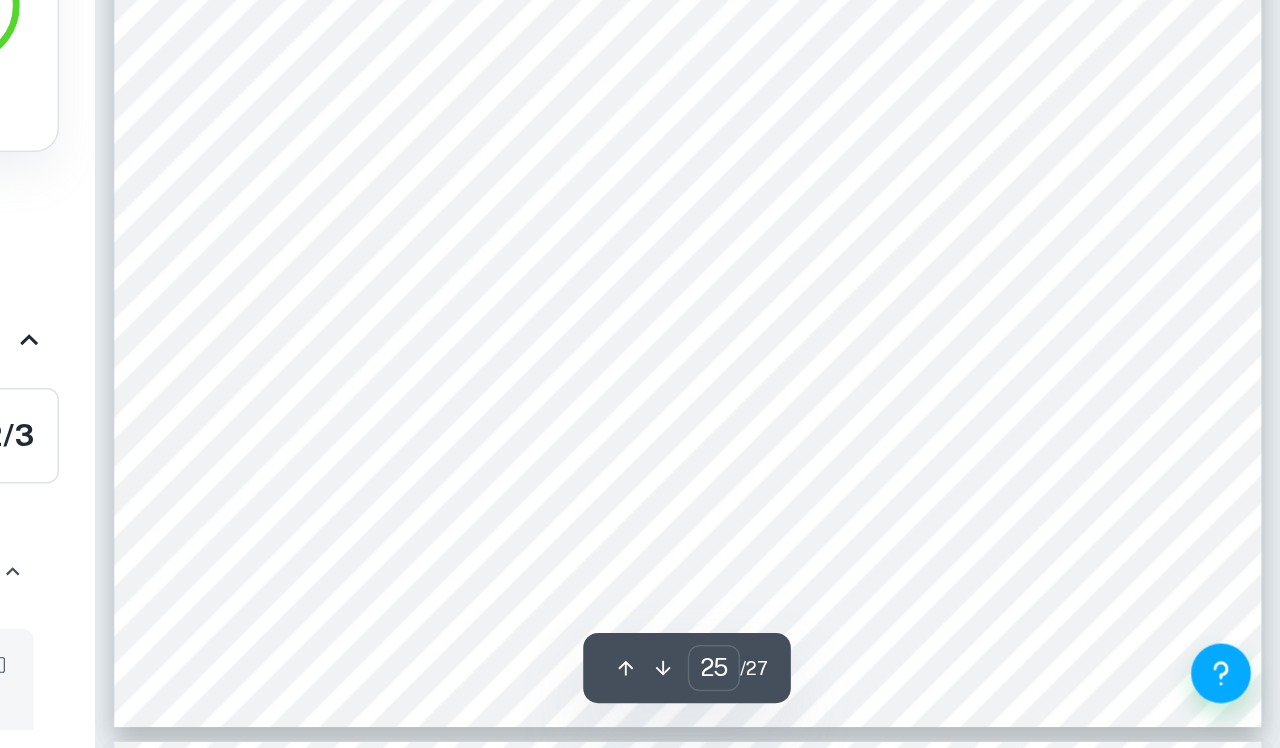 type on "26" 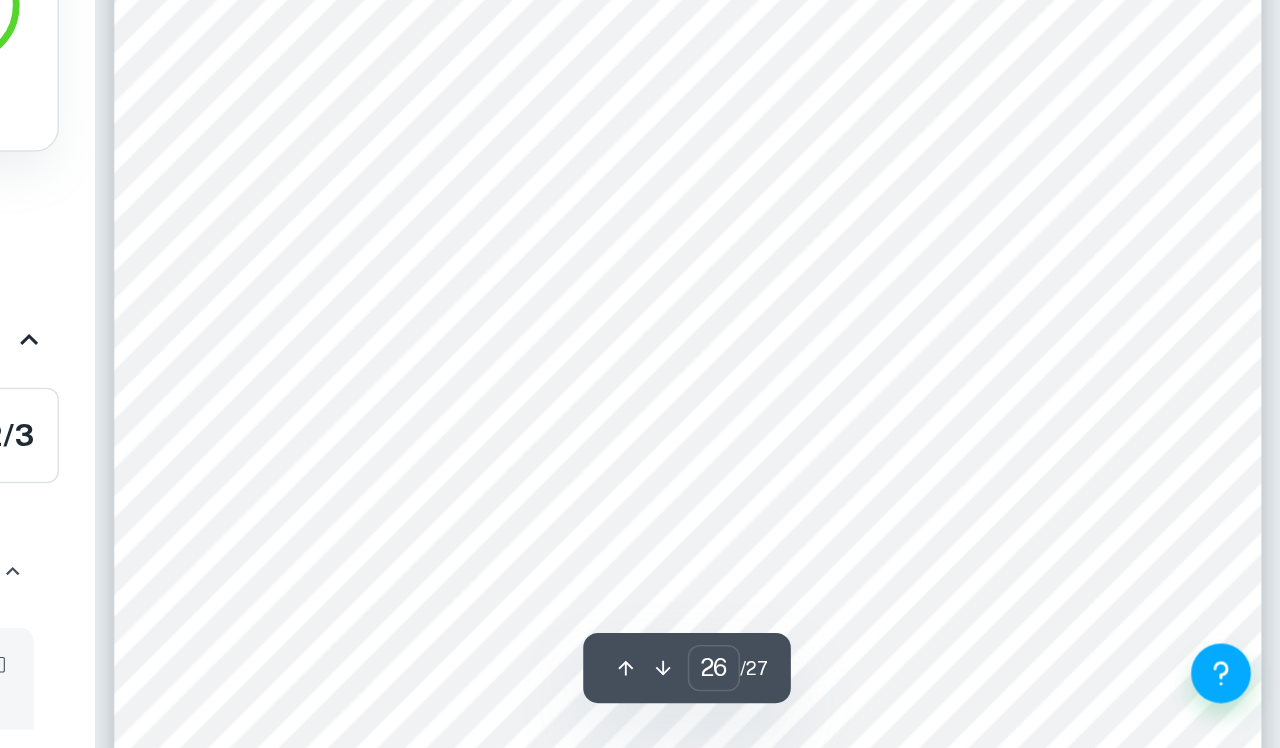 scroll, scrollTop: 27704, scrollLeft: 0, axis: vertical 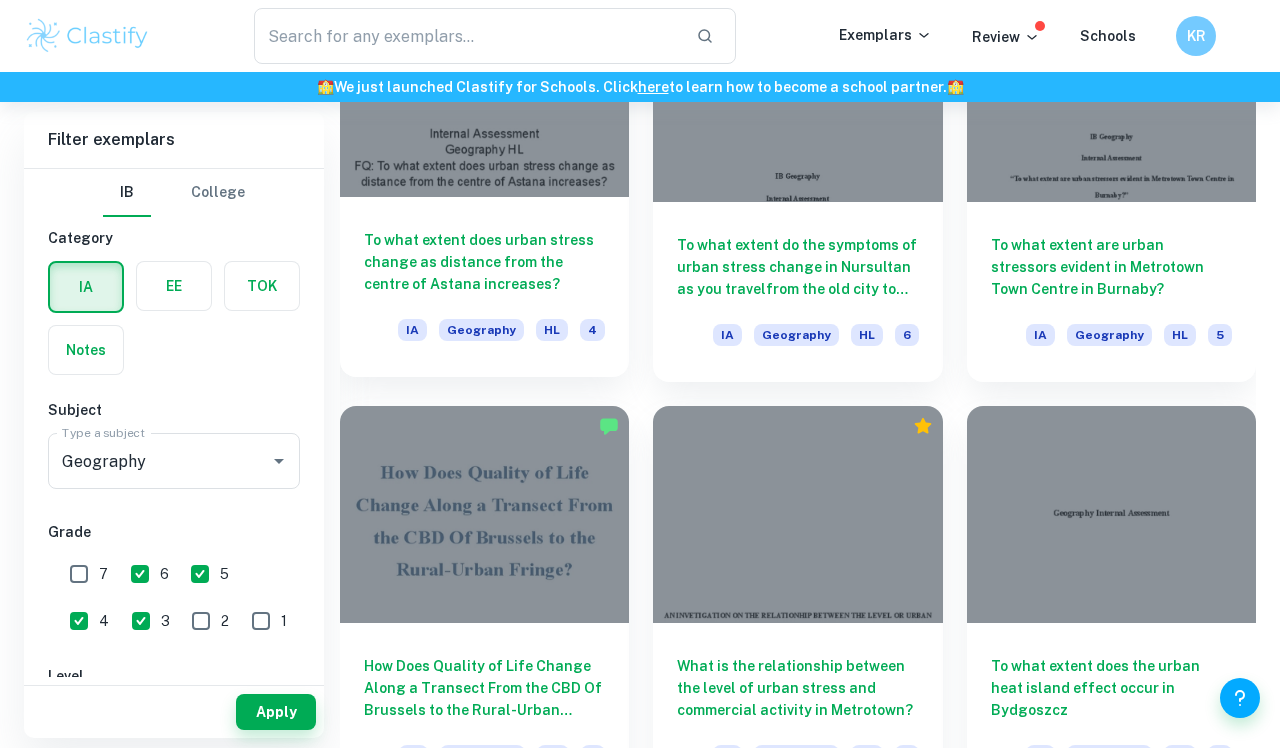 click on "To what extent does urban stress change as distance from the centre of Astana increases?" at bounding box center (484, 262) 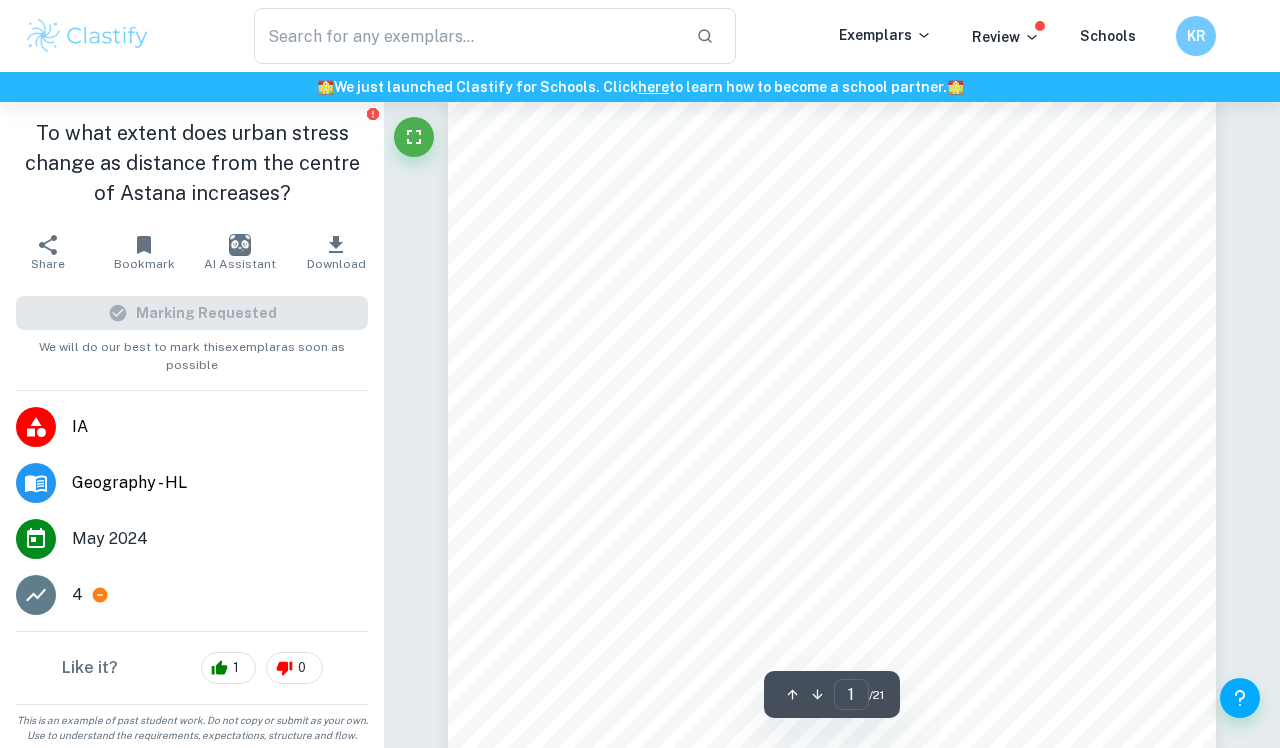 scroll, scrollTop: 266, scrollLeft: 0, axis: vertical 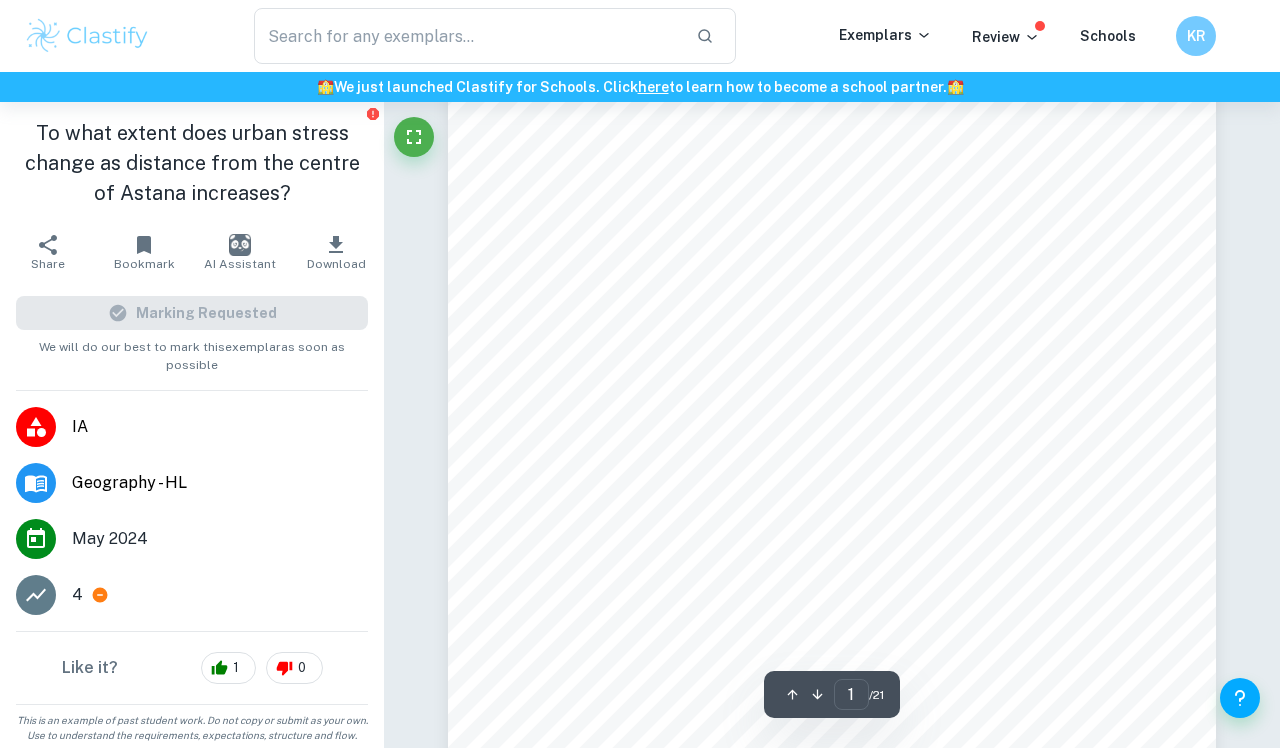 click 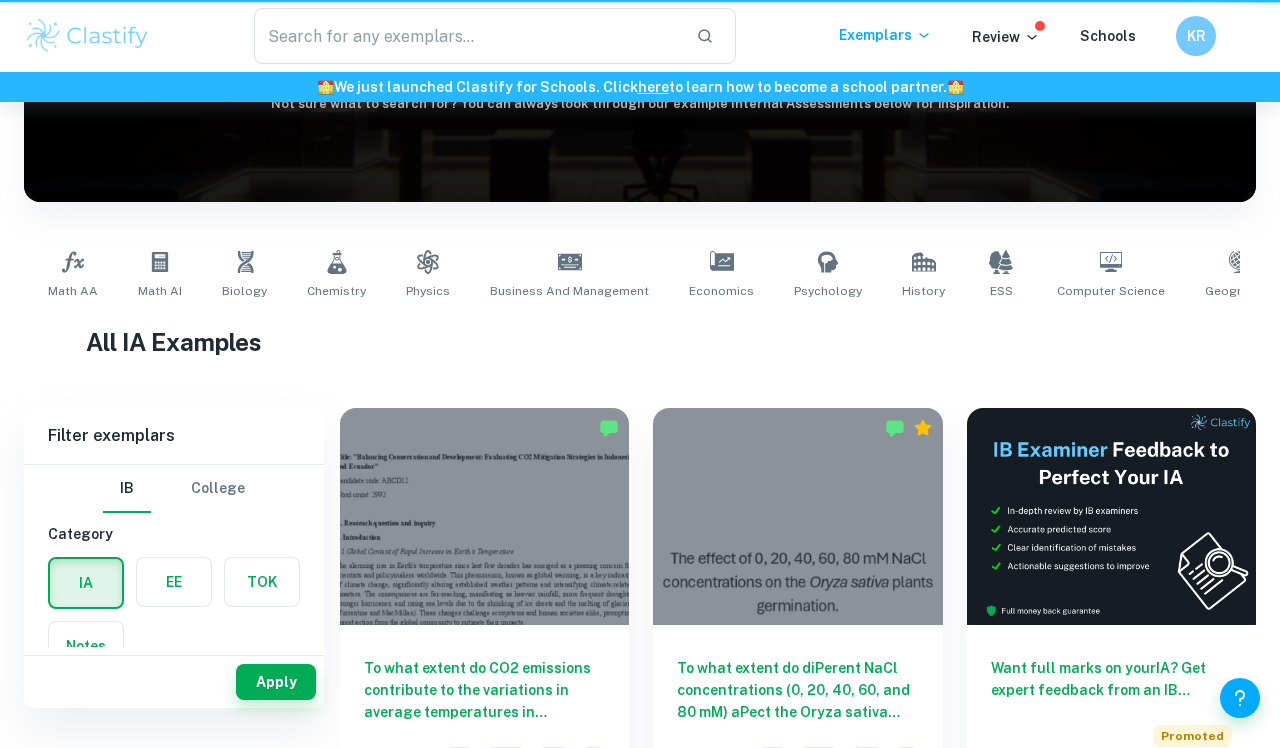 scroll, scrollTop: 0, scrollLeft: 0, axis: both 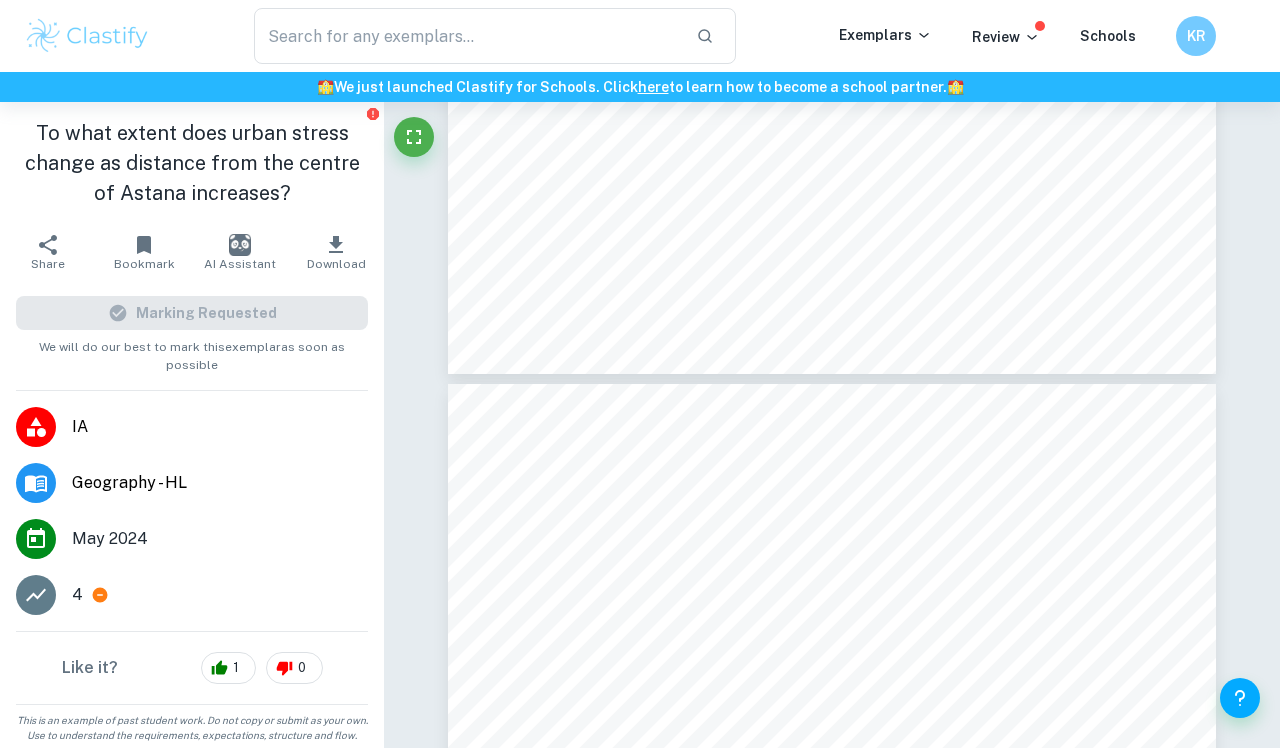 click 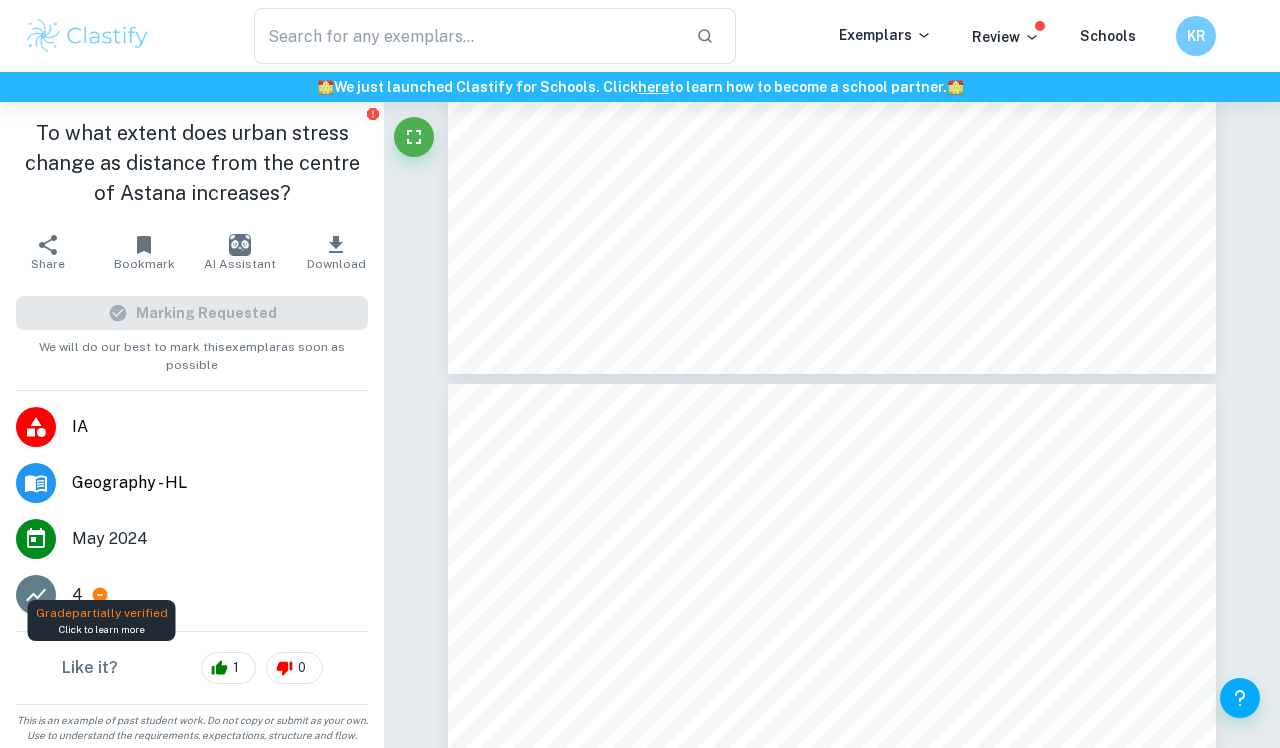 click 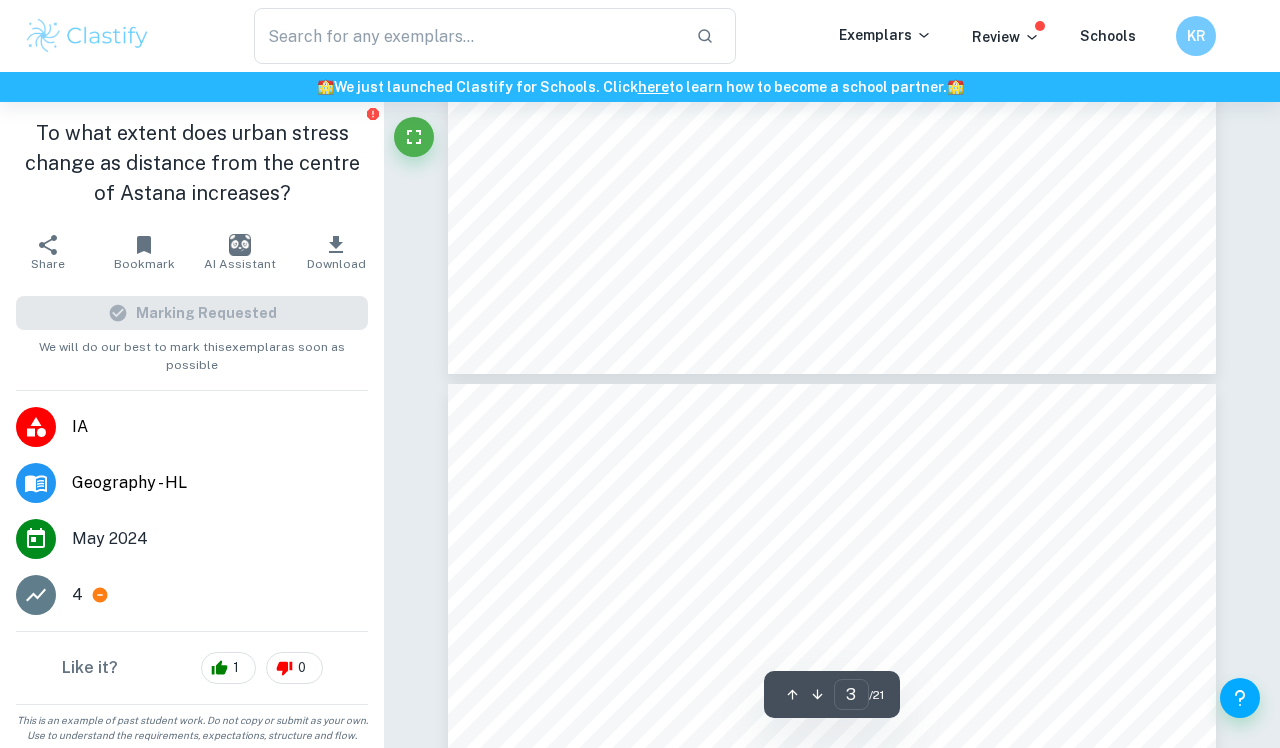 type on "4" 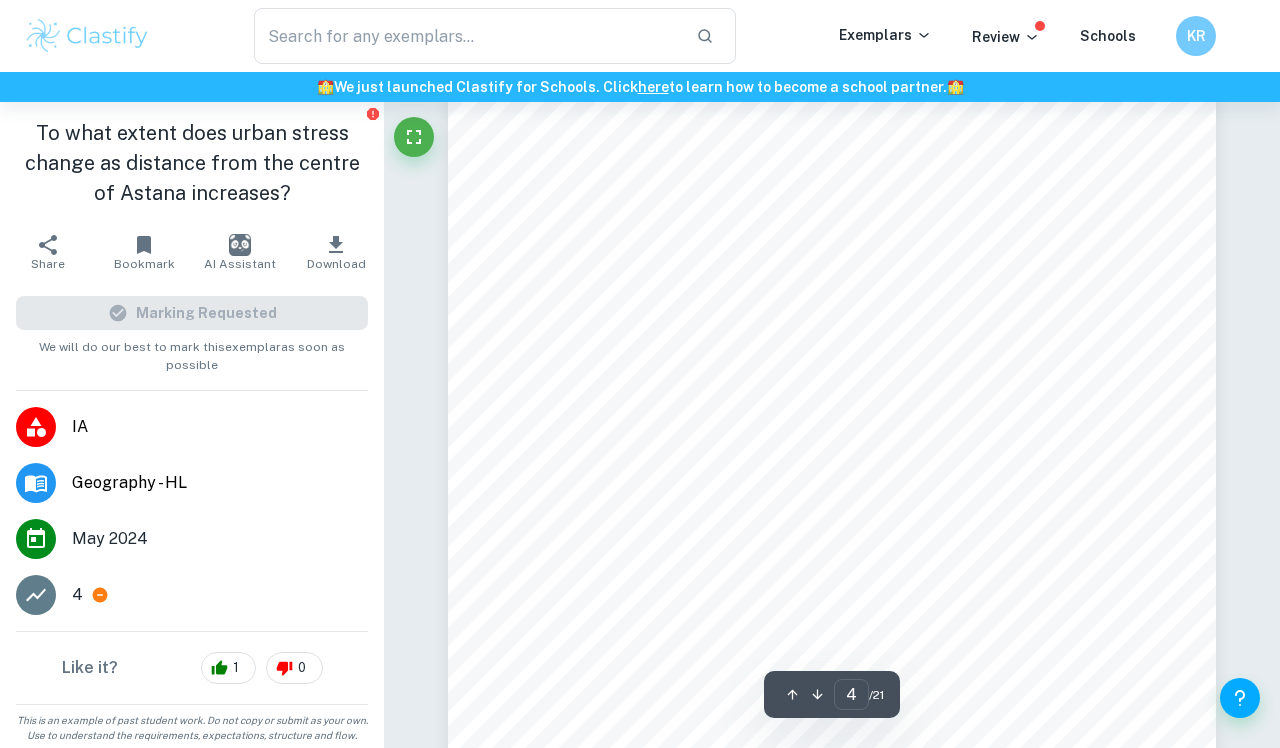 scroll, scrollTop: 3761, scrollLeft: 0, axis: vertical 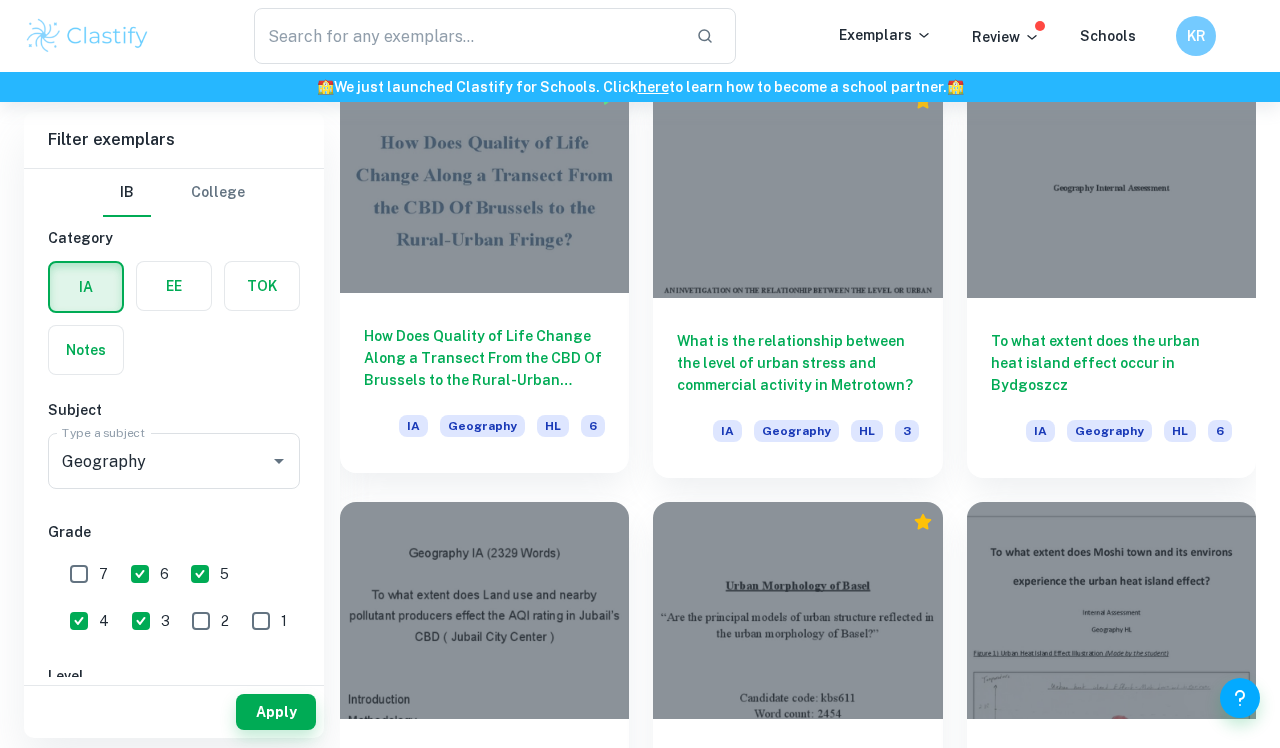 click at bounding box center [484, 184] 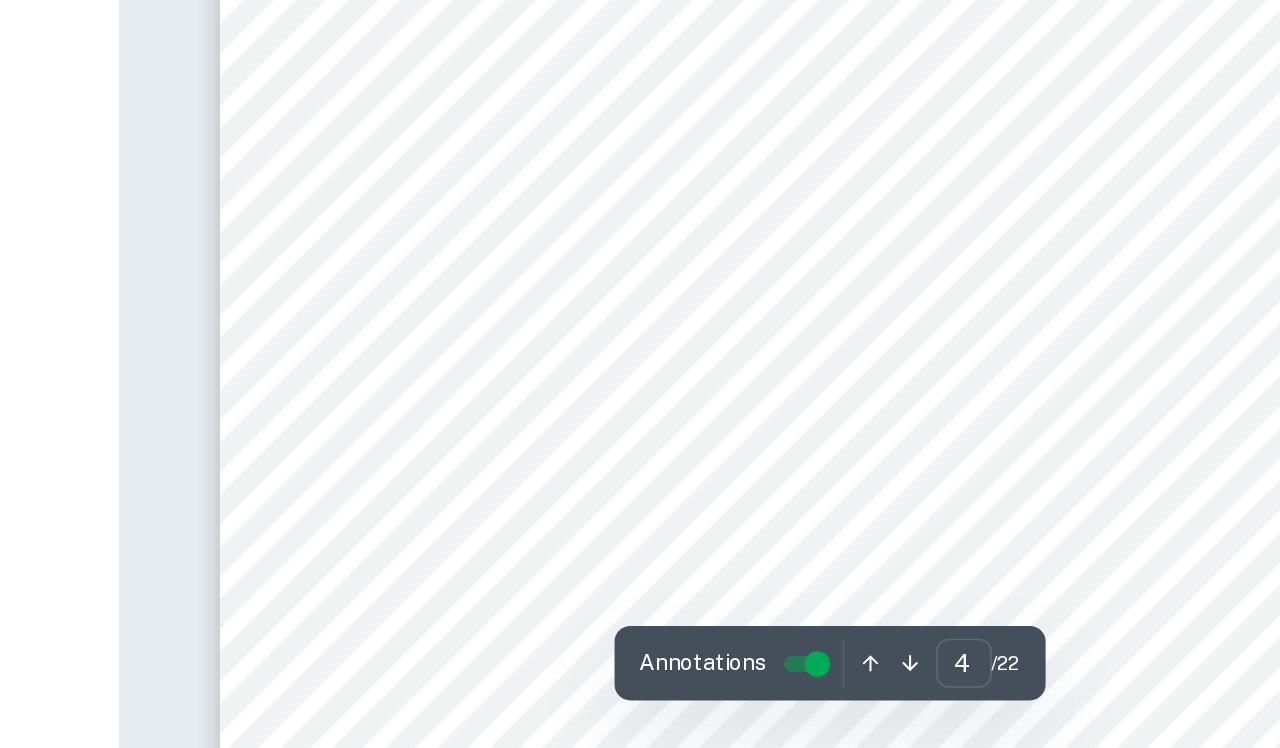 scroll, scrollTop: 3363, scrollLeft: 0, axis: vertical 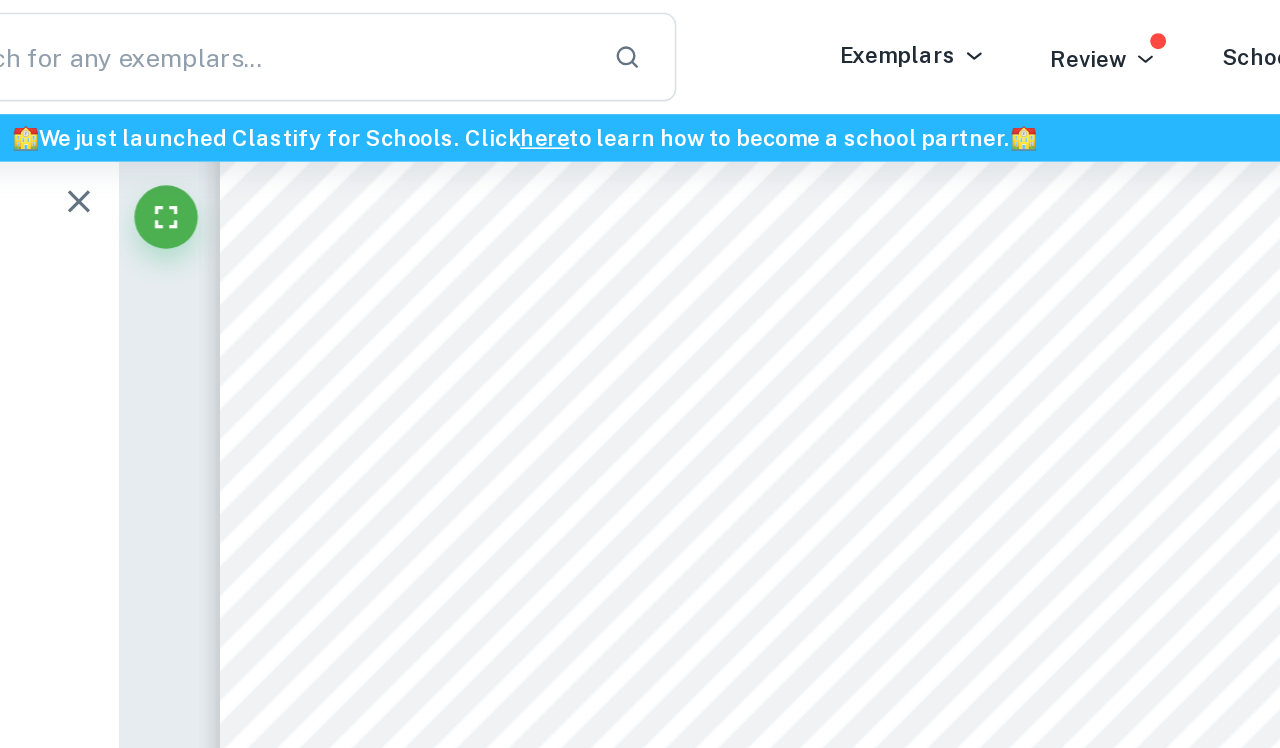type on "1" 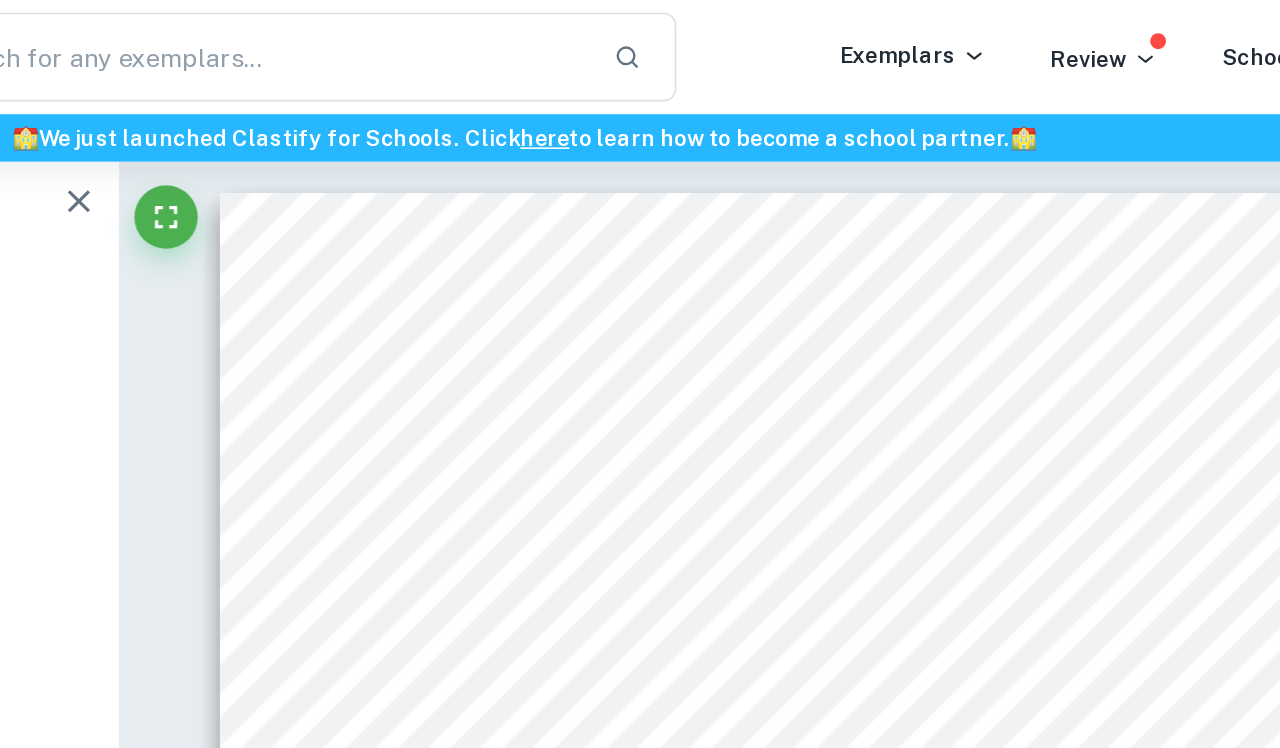 scroll, scrollTop: 0, scrollLeft: 0, axis: both 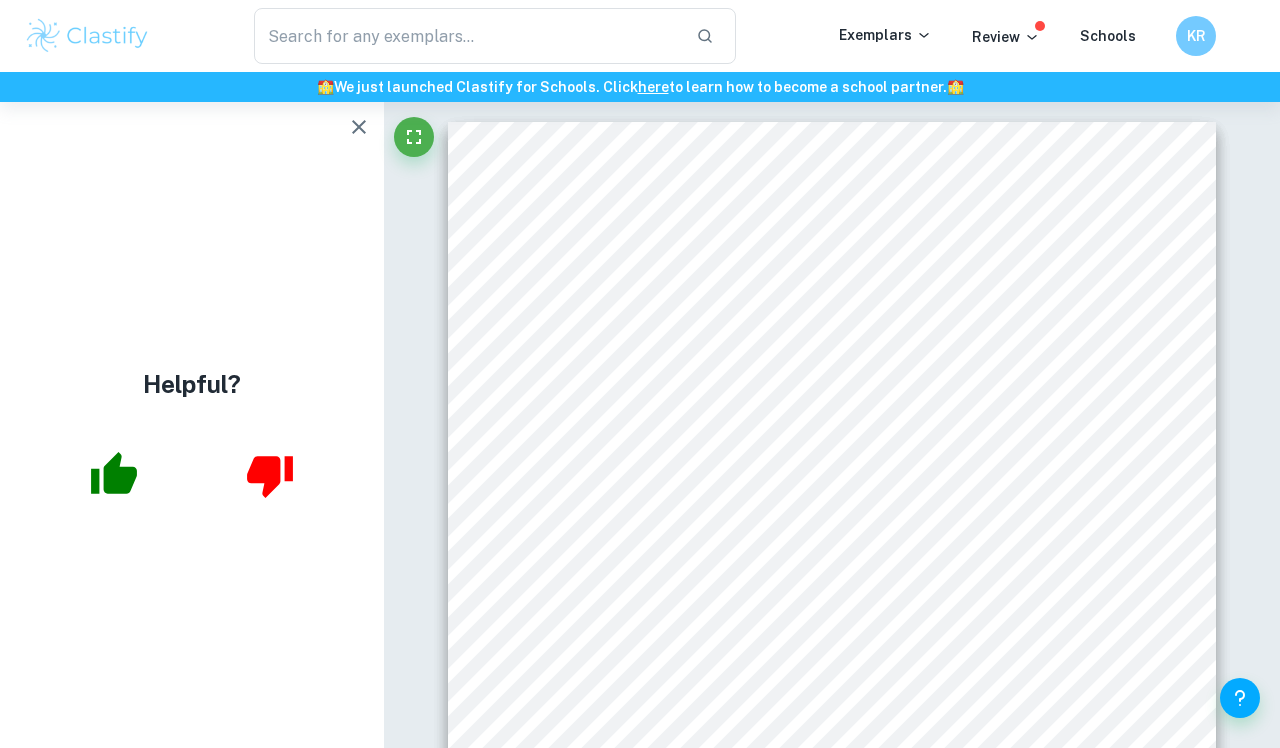 click 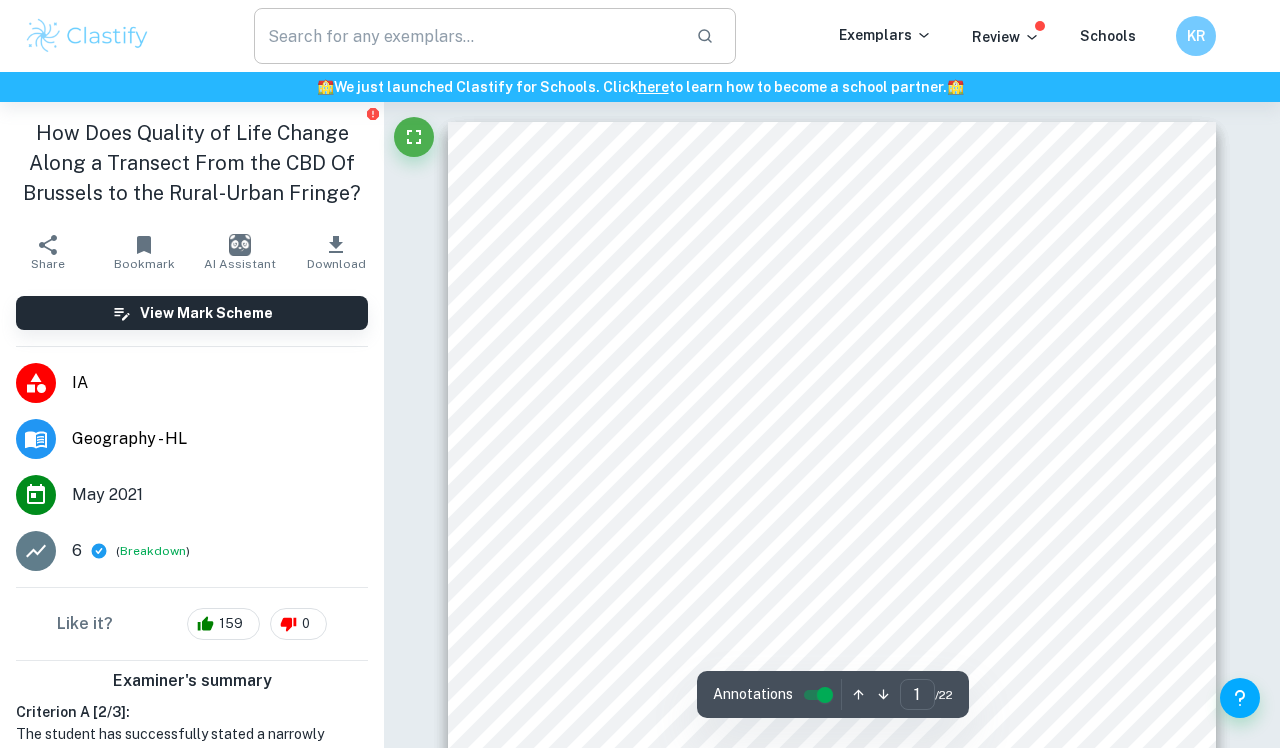 scroll, scrollTop: 0, scrollLeft: 0, axis: both 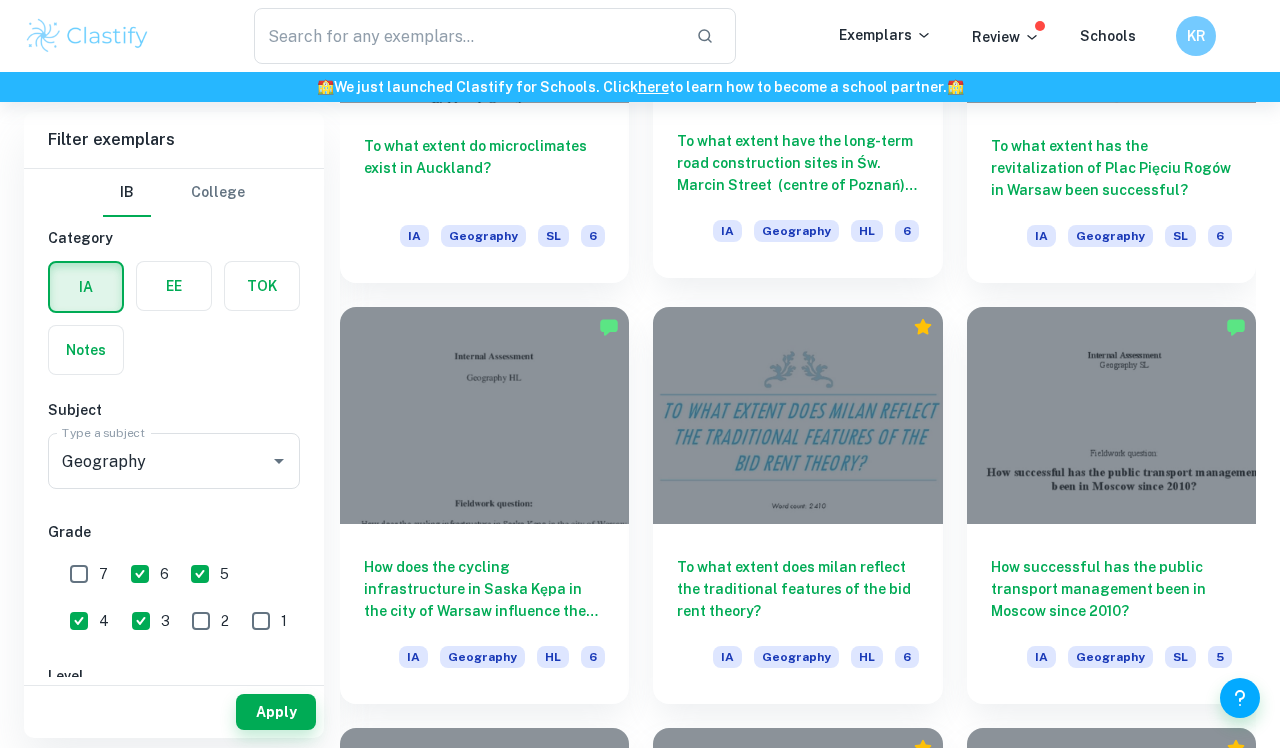 click on "To what extent have the long-term road construction‬‭ sites in Św. Marcin Street‬ ‭ (centre of Poznań) affected access to restaurants and their economic success in 2023?" at bounding box center [797, 163] 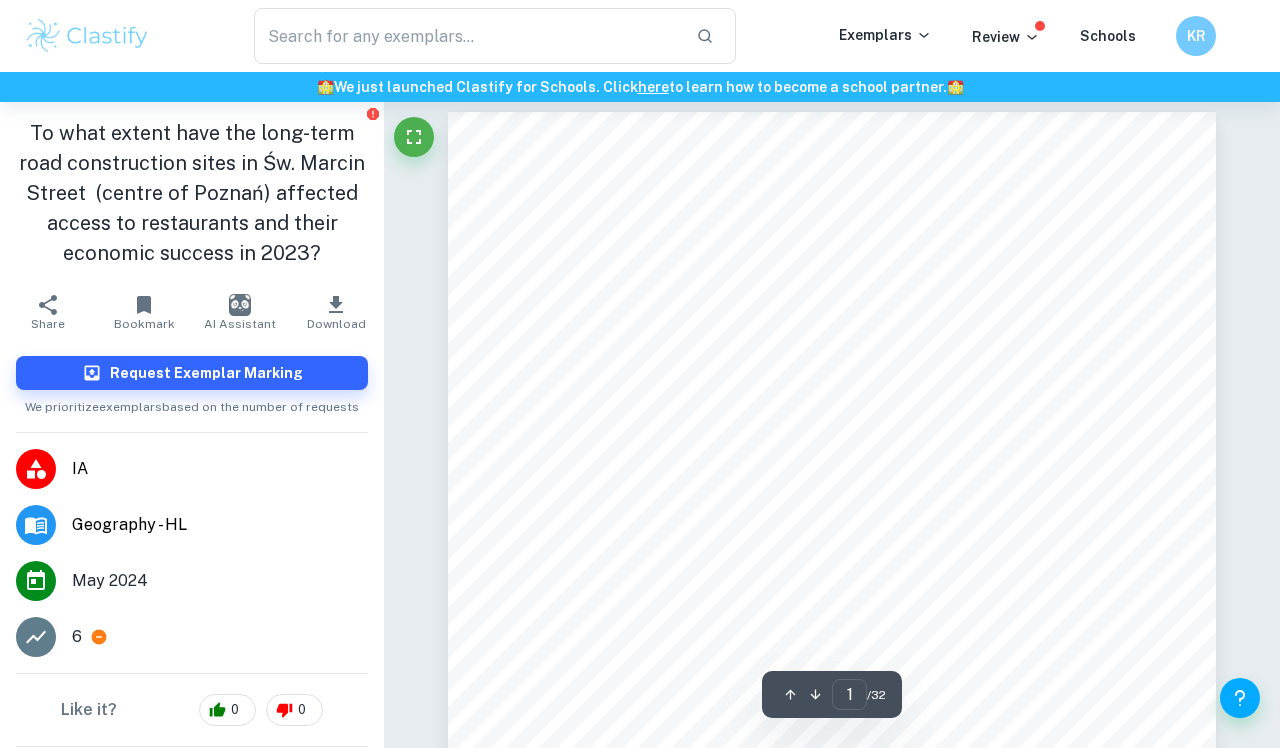 scroll, scrollTop: 19, scrollLeft: 0, axis: vertical 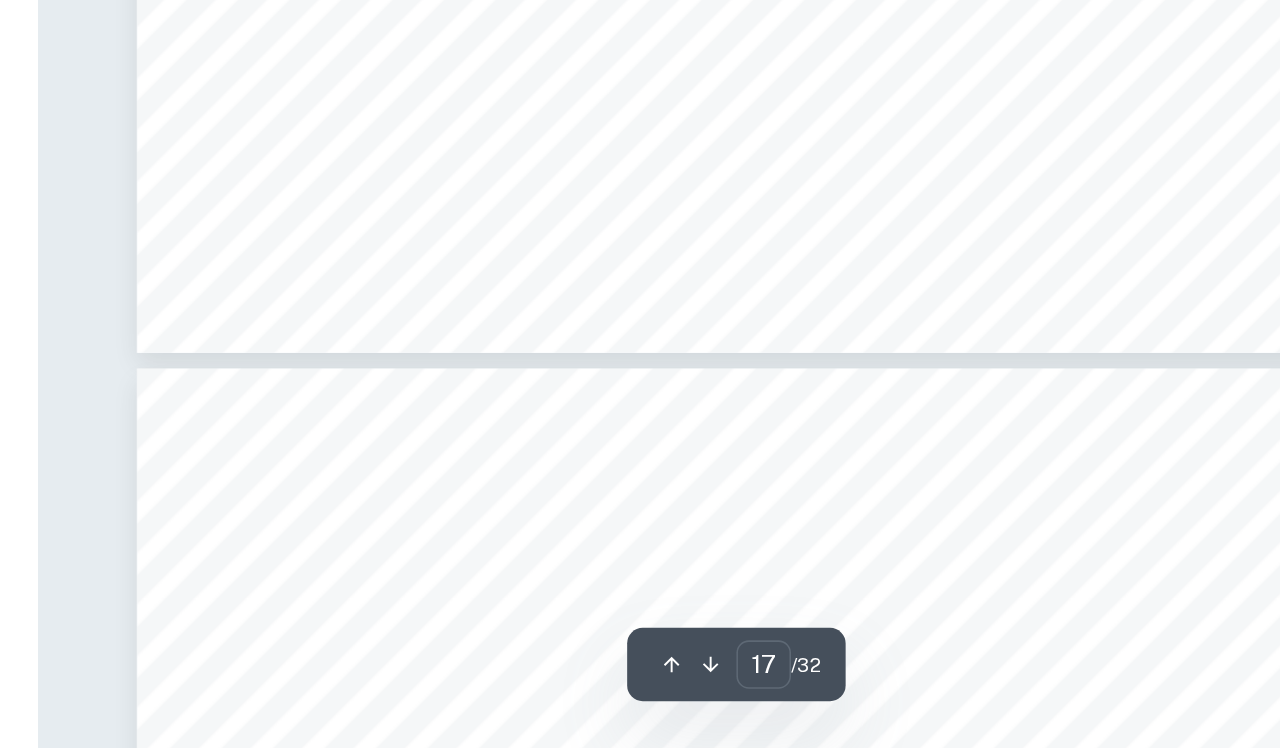 type on "18" 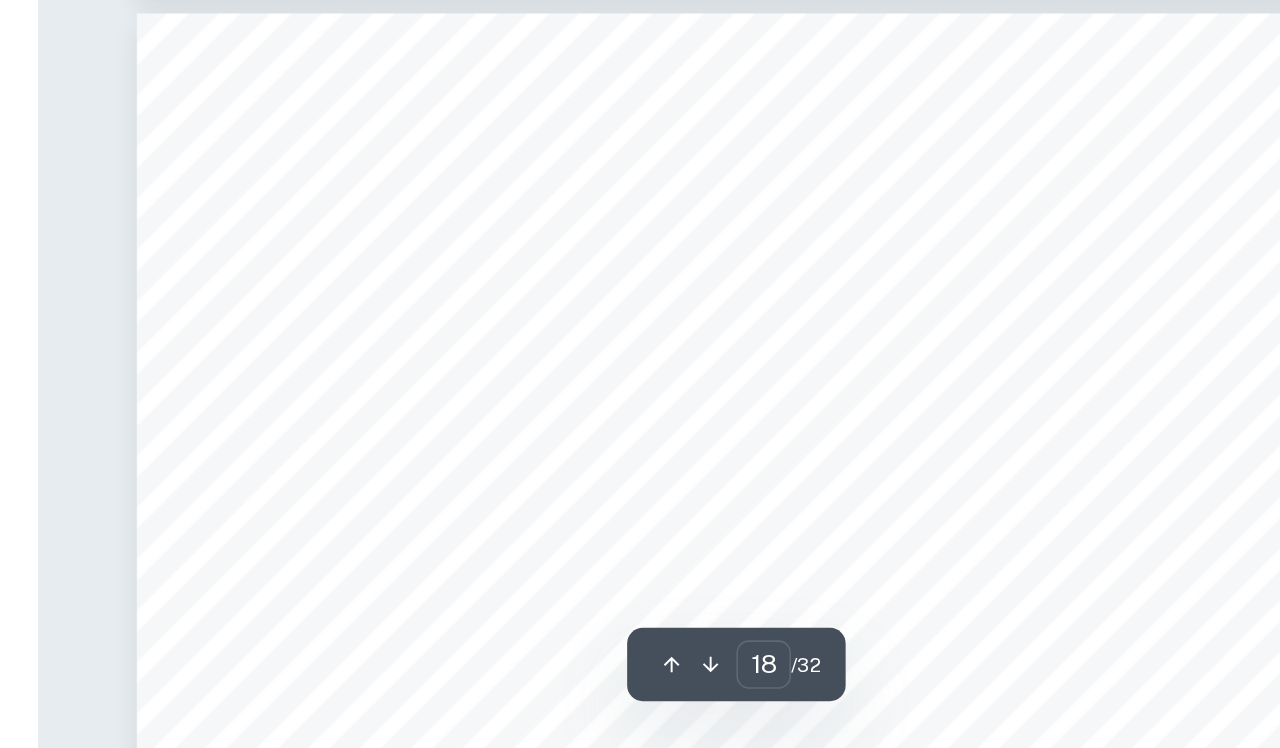 scroll, scrollTop: 18614, scrollLeft: 0, axis: vertical 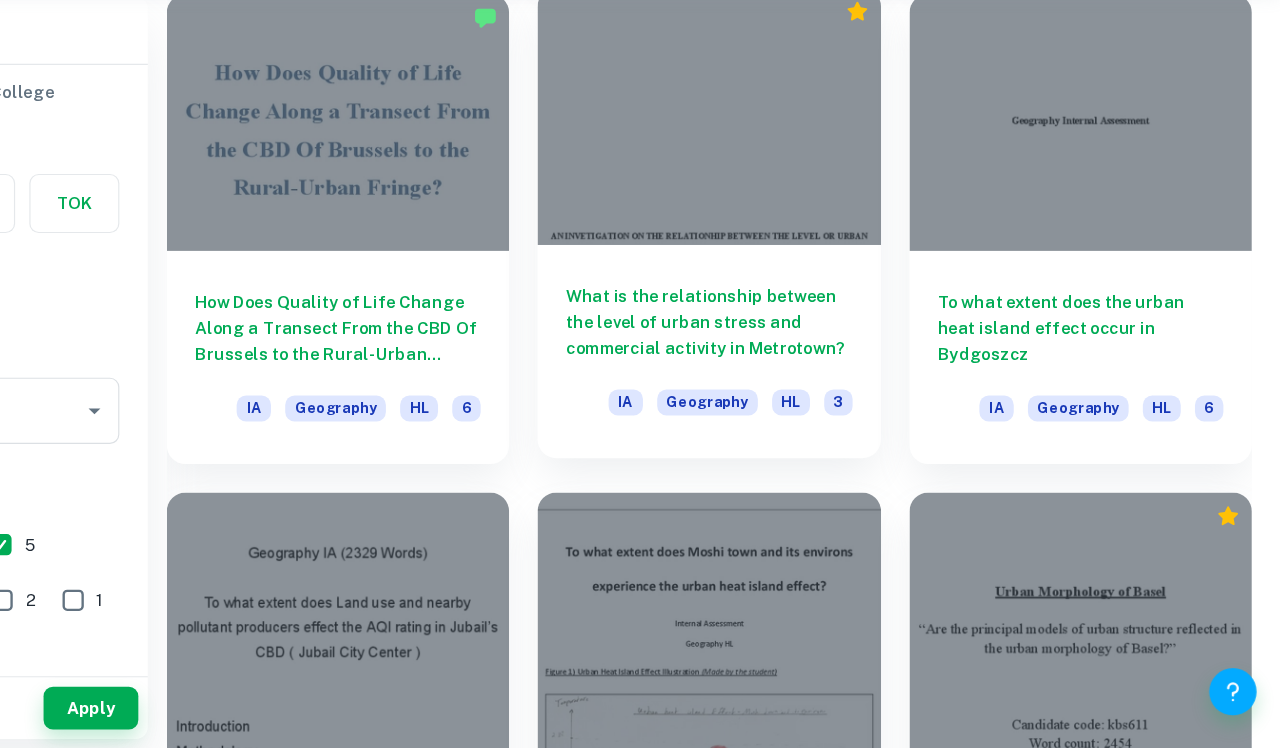 click on "What is the relationship between the level of urban stress and commercial activity in Metrotown?" at bounding box center (797, 386) 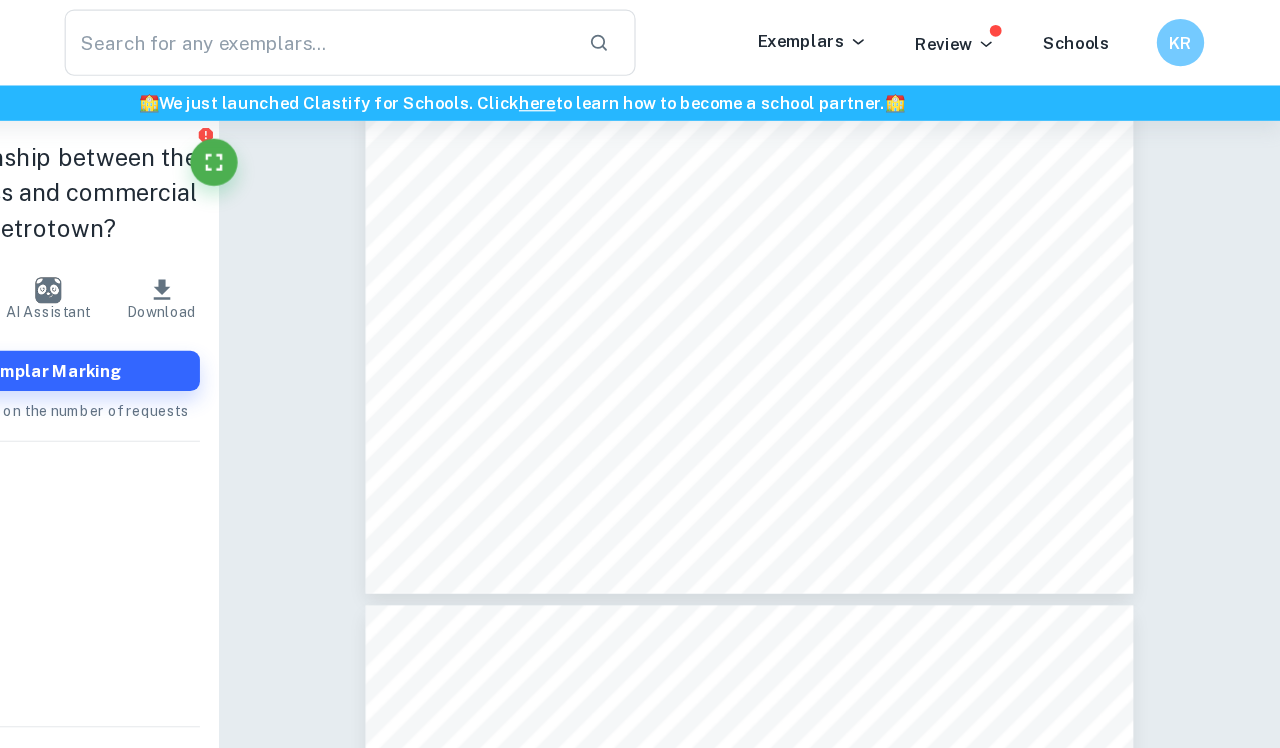 scroll, scrollTop: 1414, scrollLeft: 5, axis: both 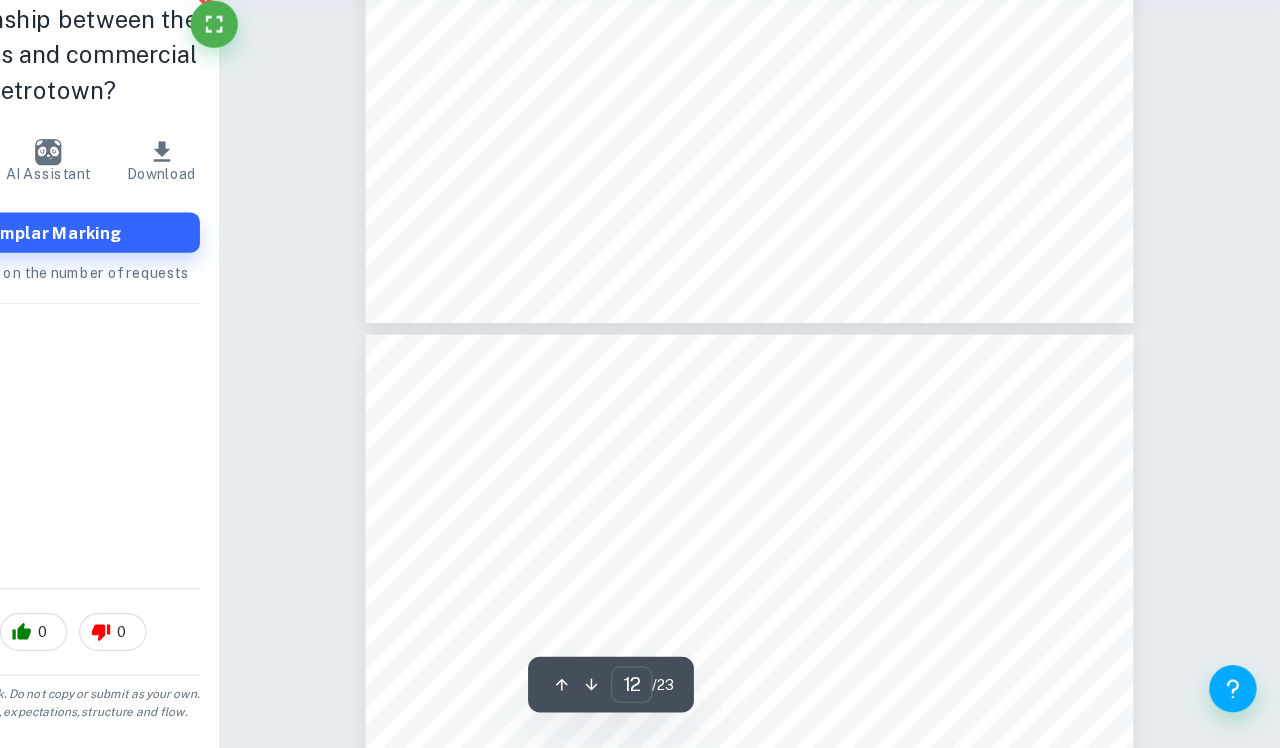 type on "13" 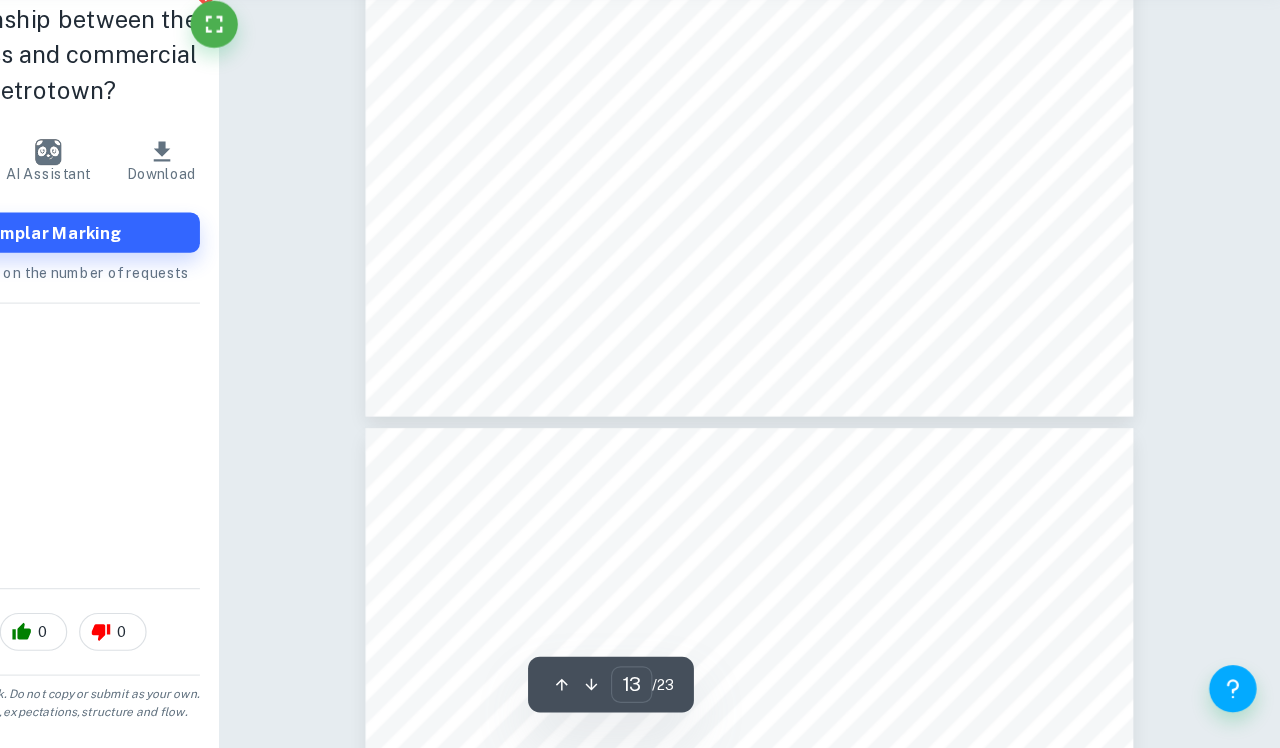 scroll, scrollTop: 10796, scrollLeft: 0, axis: vertical 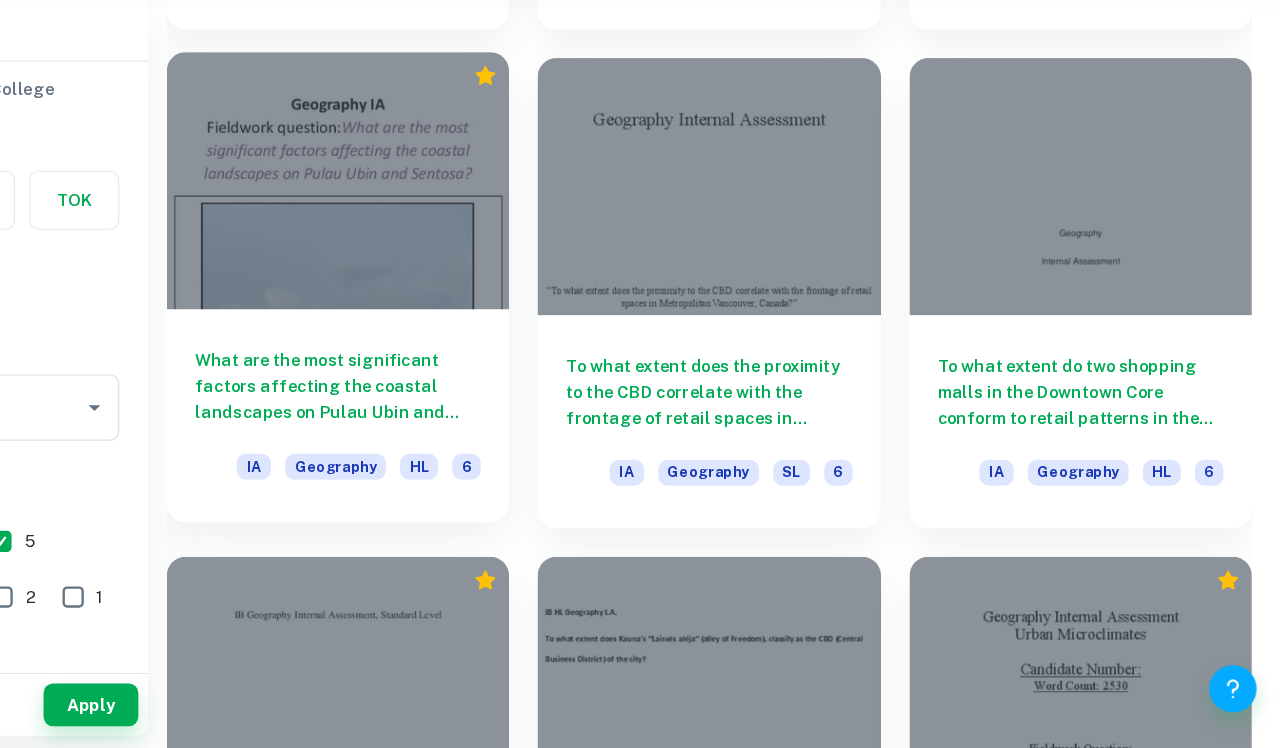 click on "What are the most significant factors affecting the coastal landscapes on Pulau Ubin and Sentosa?" at bounding box center (484, 443) 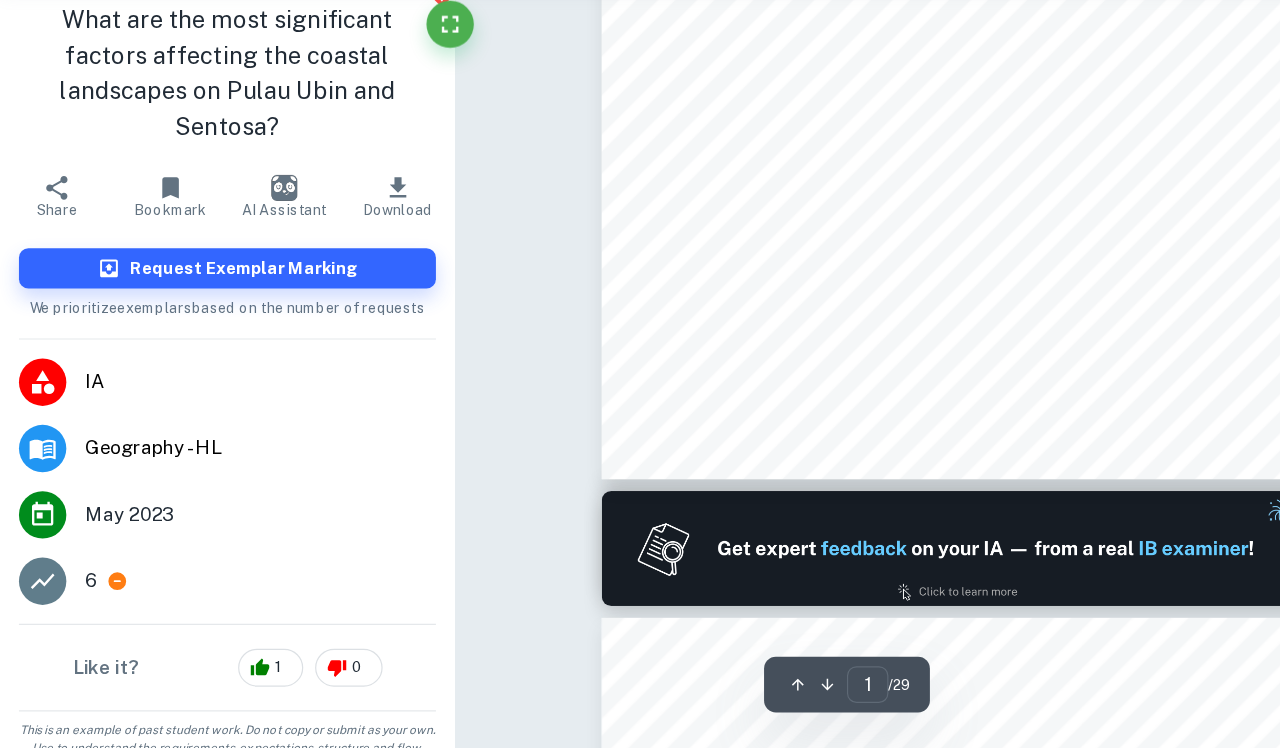 scroll, scrollTop: 459, scrollLeft: 0, axis: vertical 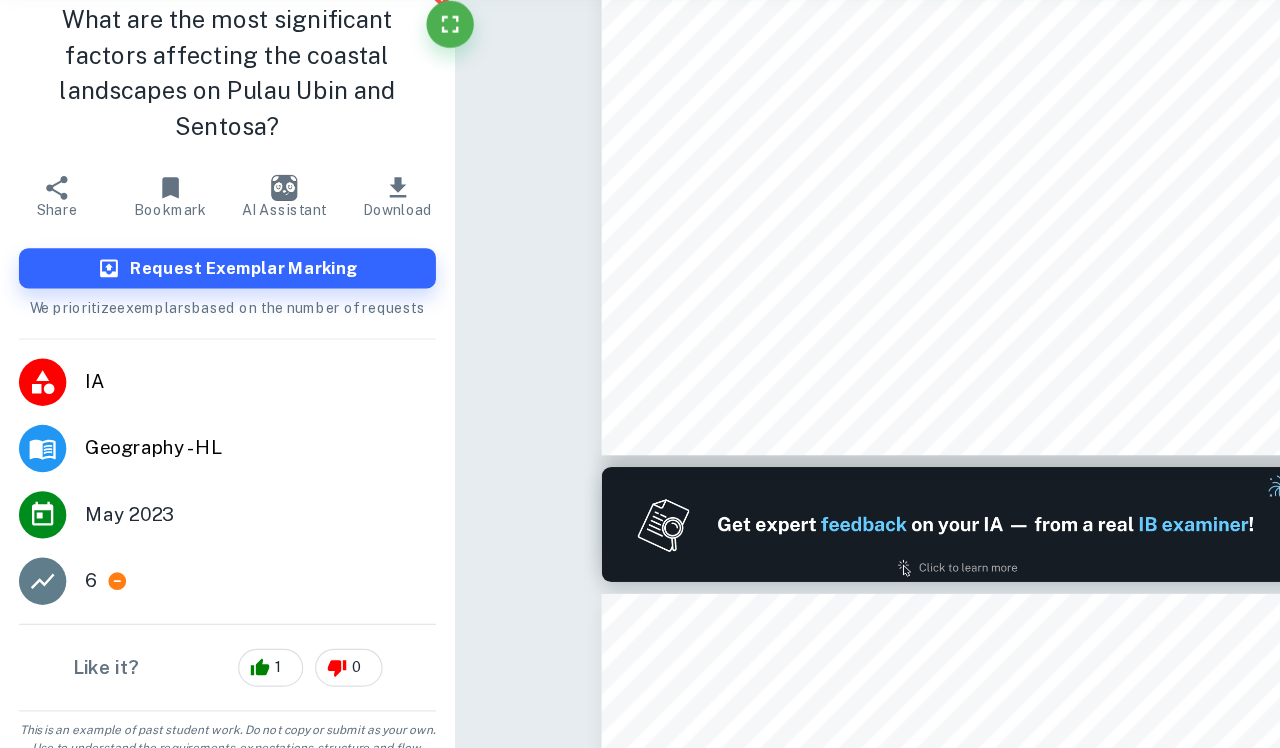 click 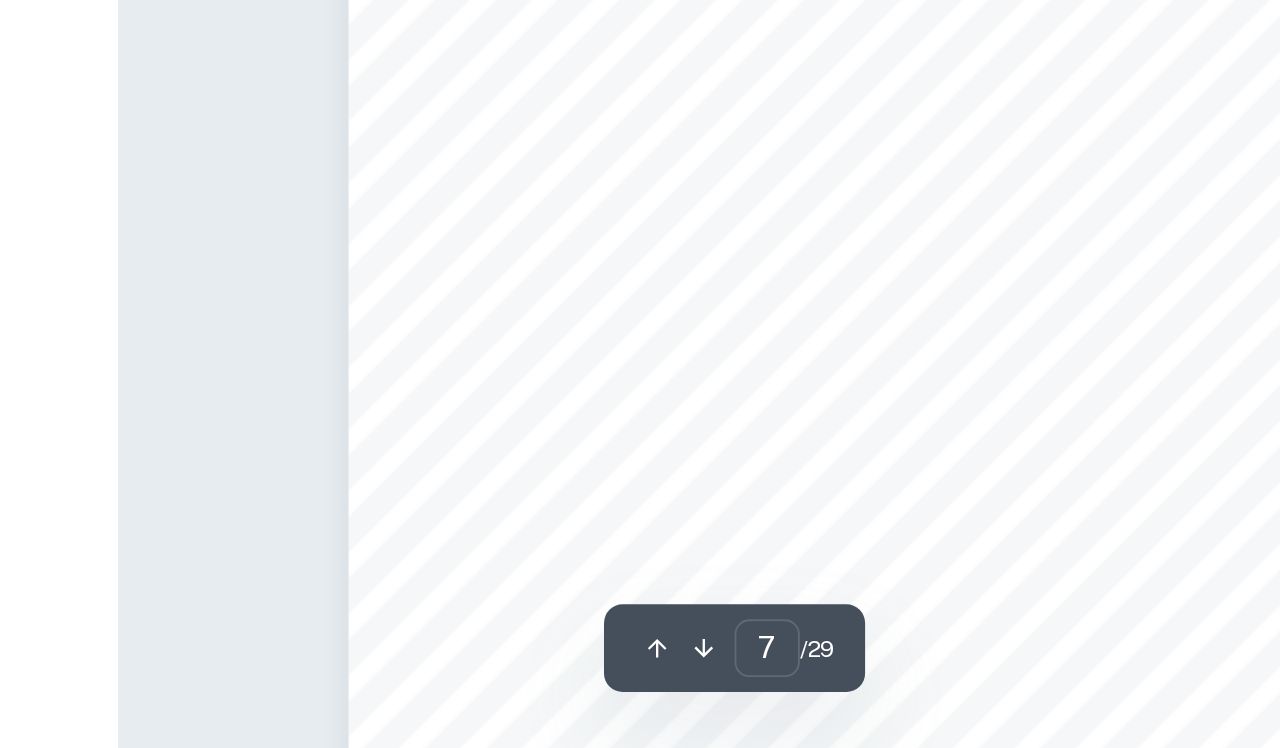 scroll, scrollTop: 5280, scrollLeft: 0, axis: vertical 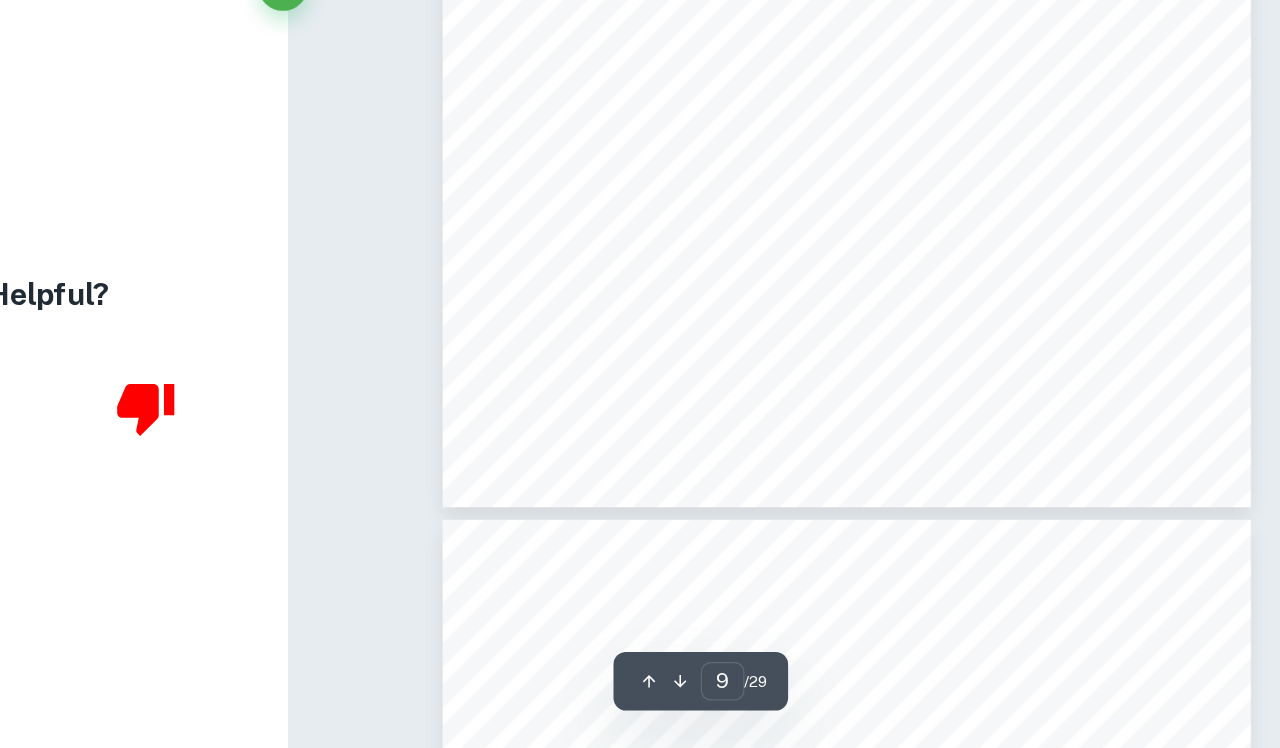 type on "10" 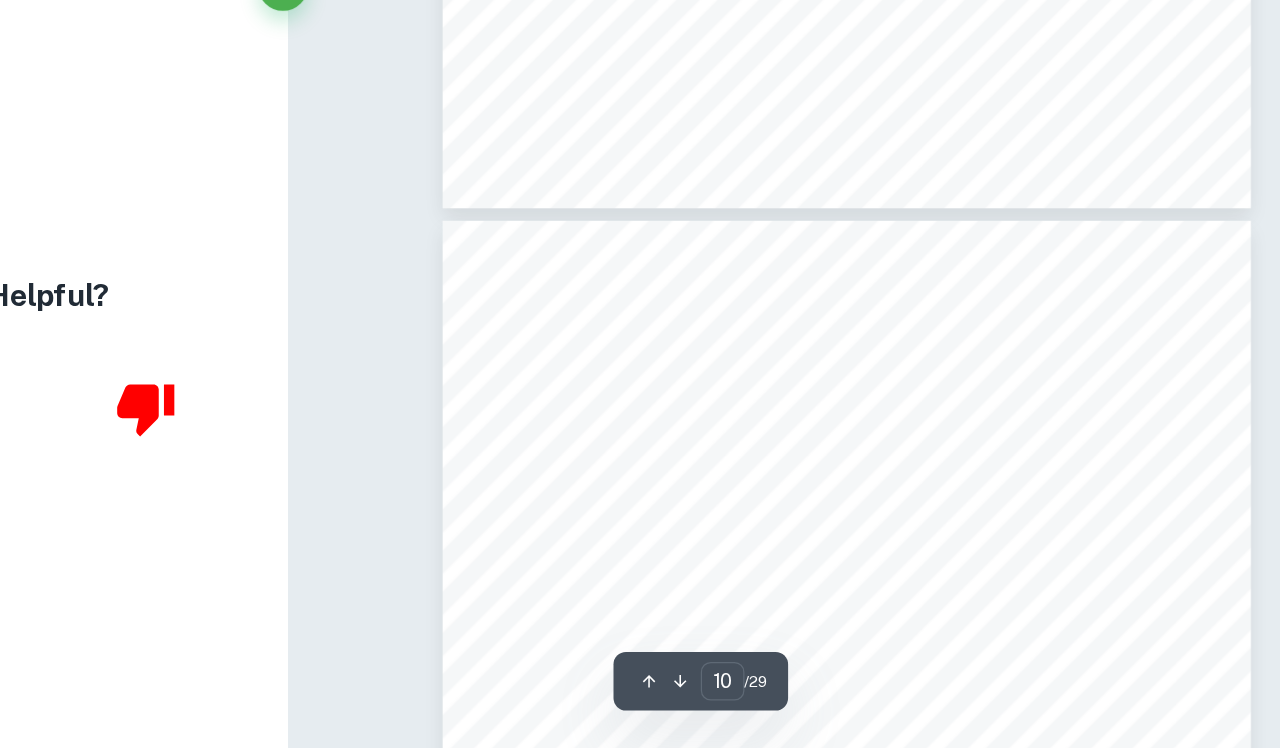 scroll, scrollTop: 7559, scrollLeft: 0, axis: vertical 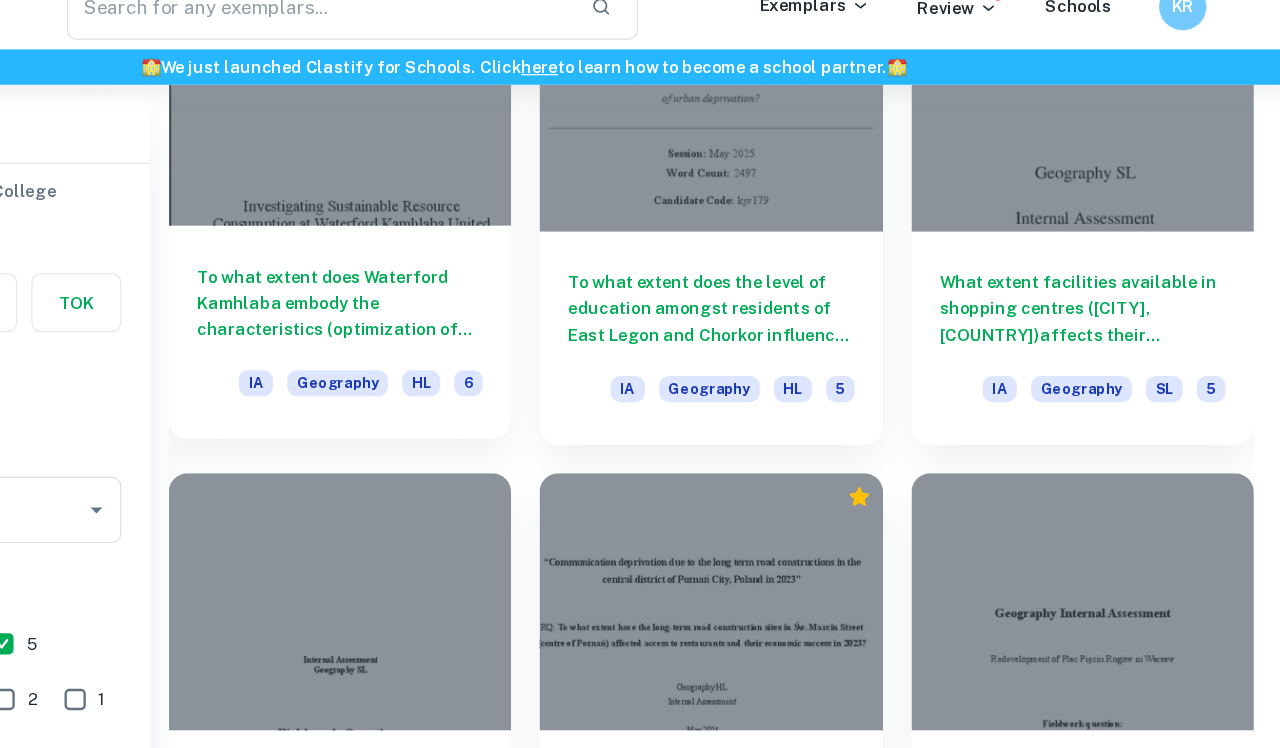 click on "To what extent does Waterford Kamhlaba embody the characteristics (optimization of resources and elimination of environmental externalities) of a circular economy in its resource consumption?" at bounding box center [484, 286] 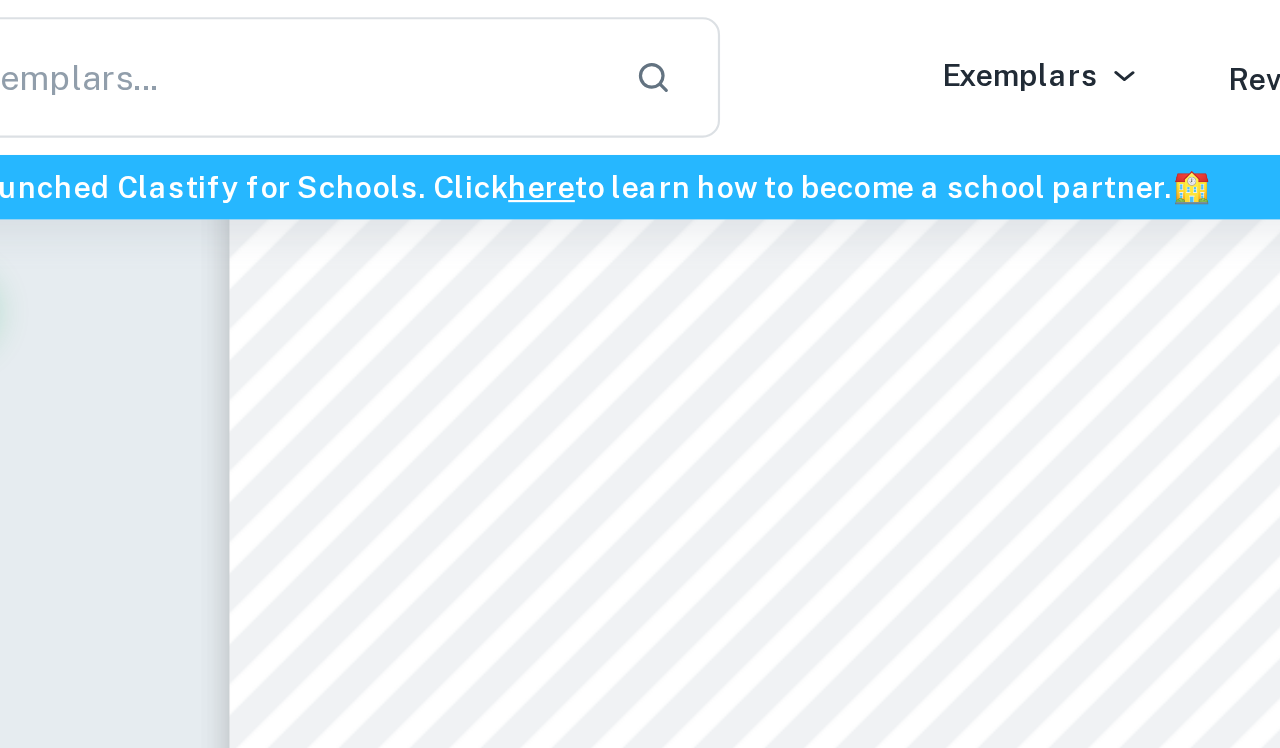 scroll, scrollTop: 1988, scrollLeft: 0, axis: vertical 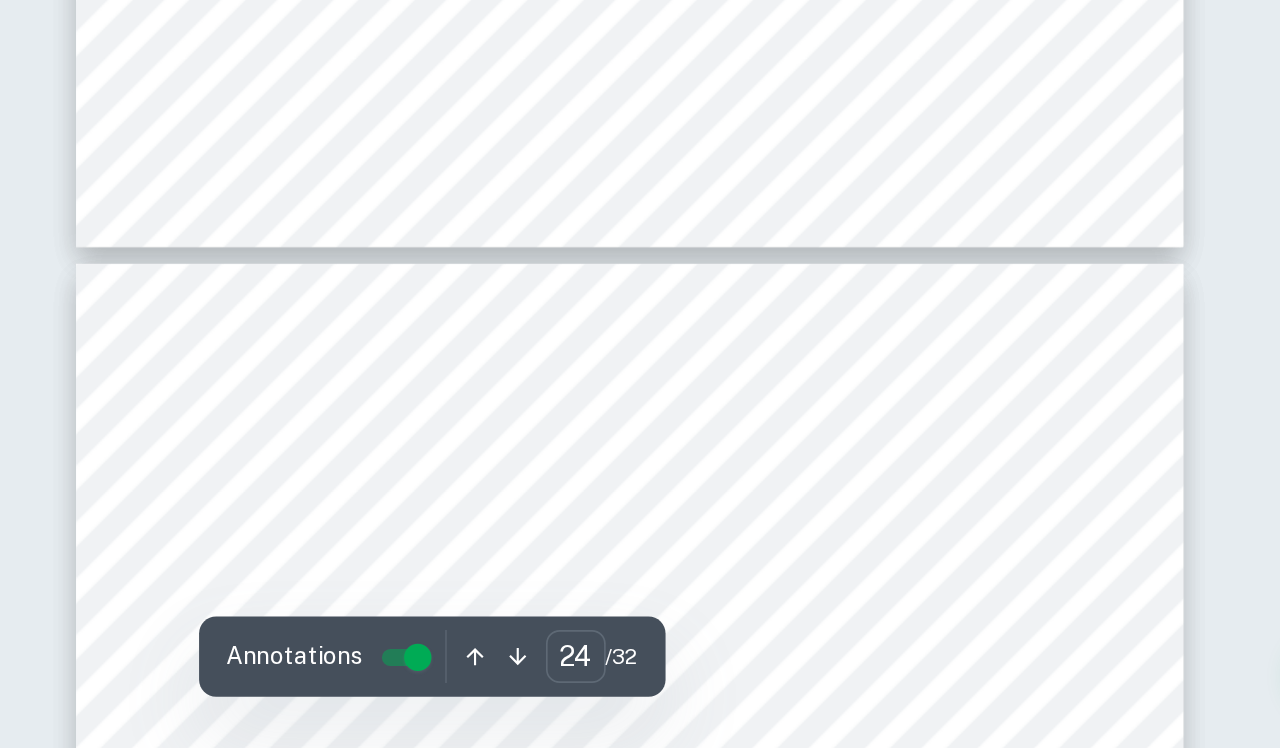 type on "25" 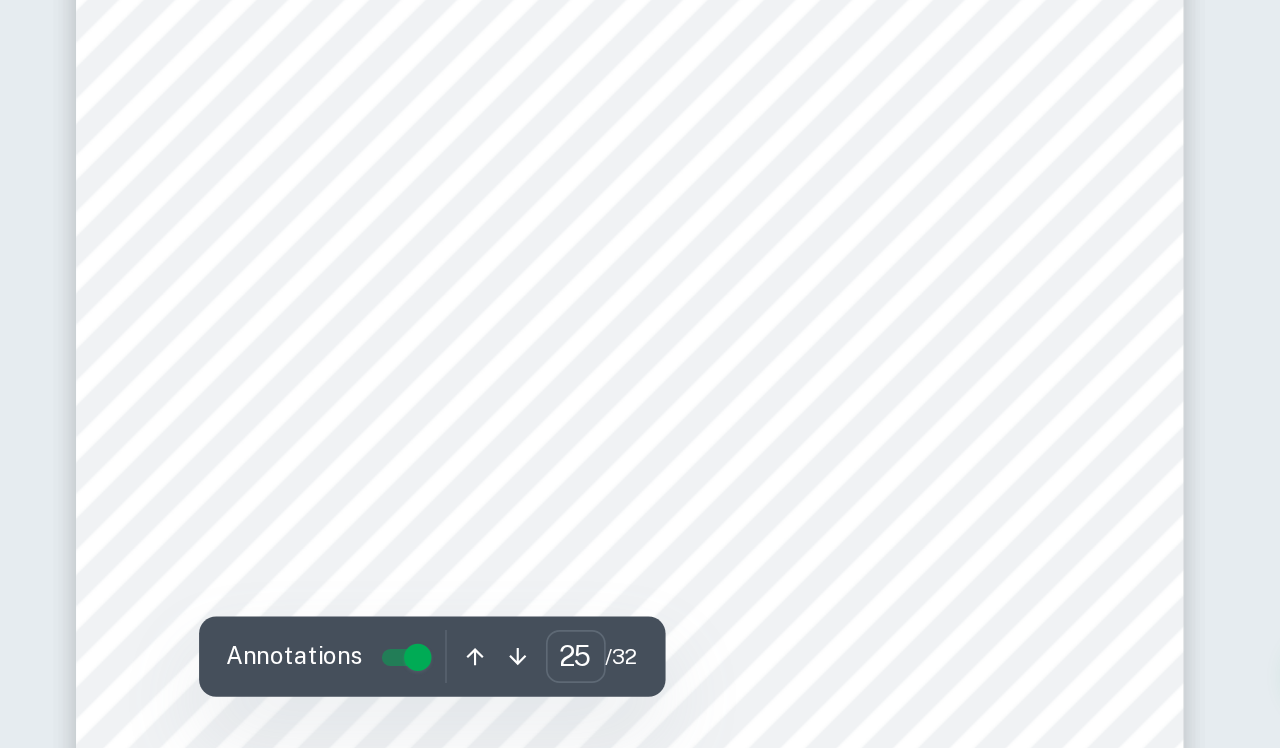 scroll, scrollTop: 20785, scrollLeft: 0, axis: vertical 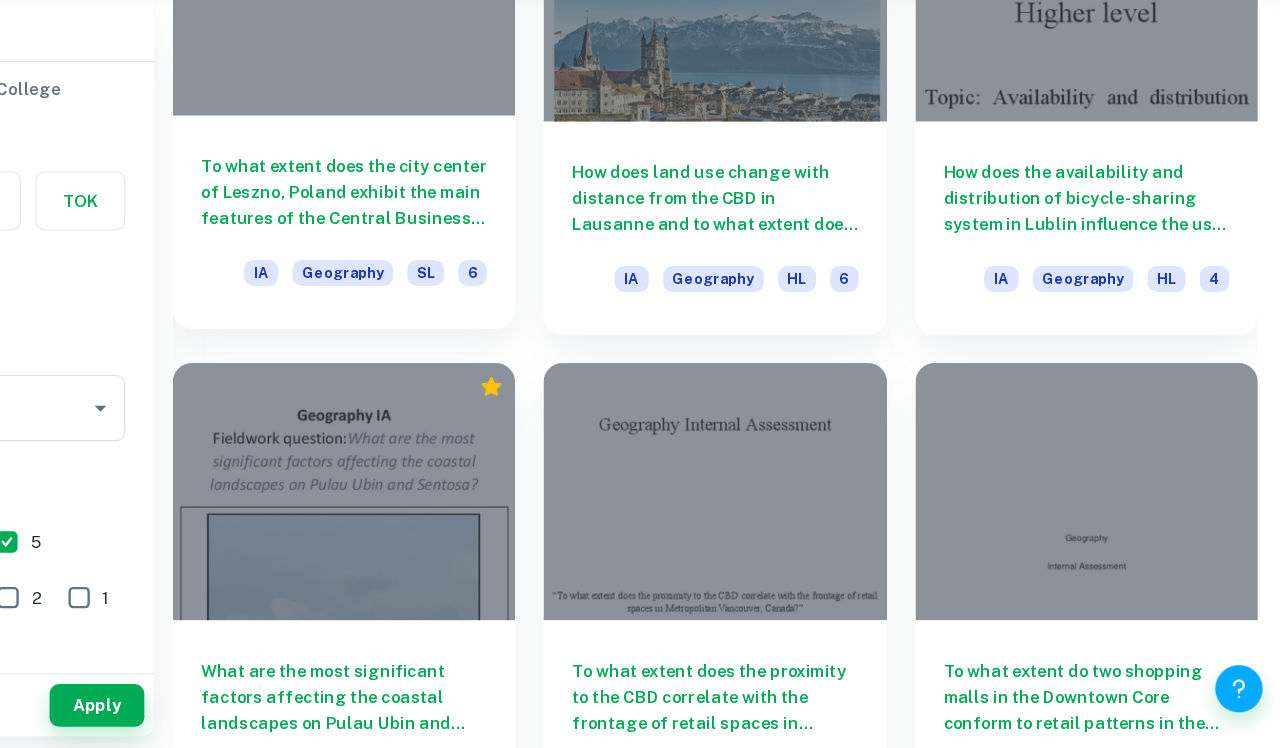 click on "To what extent does the city center of Leszno, Poland exhibit the main features of the Central Business District?" at bounding box center (484, 279) 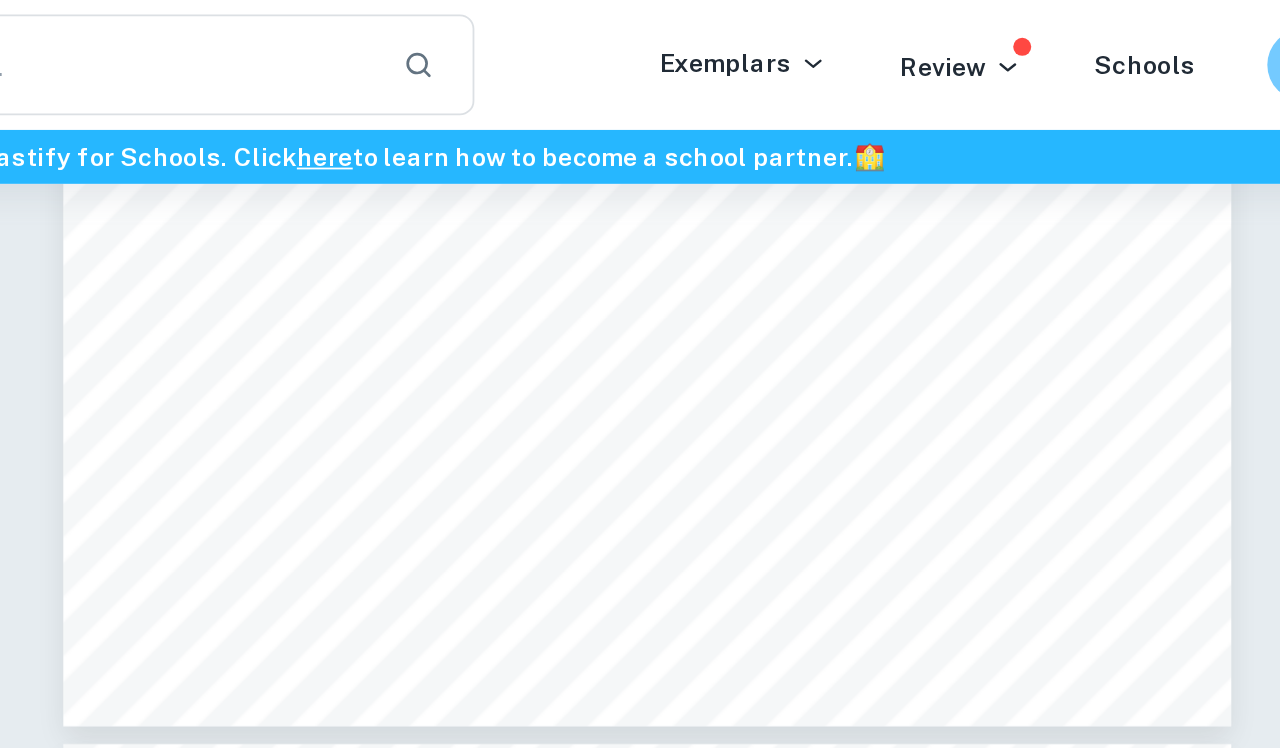 scroll, scrollTop: 19130, scrollLeft: 0, axis: vertical 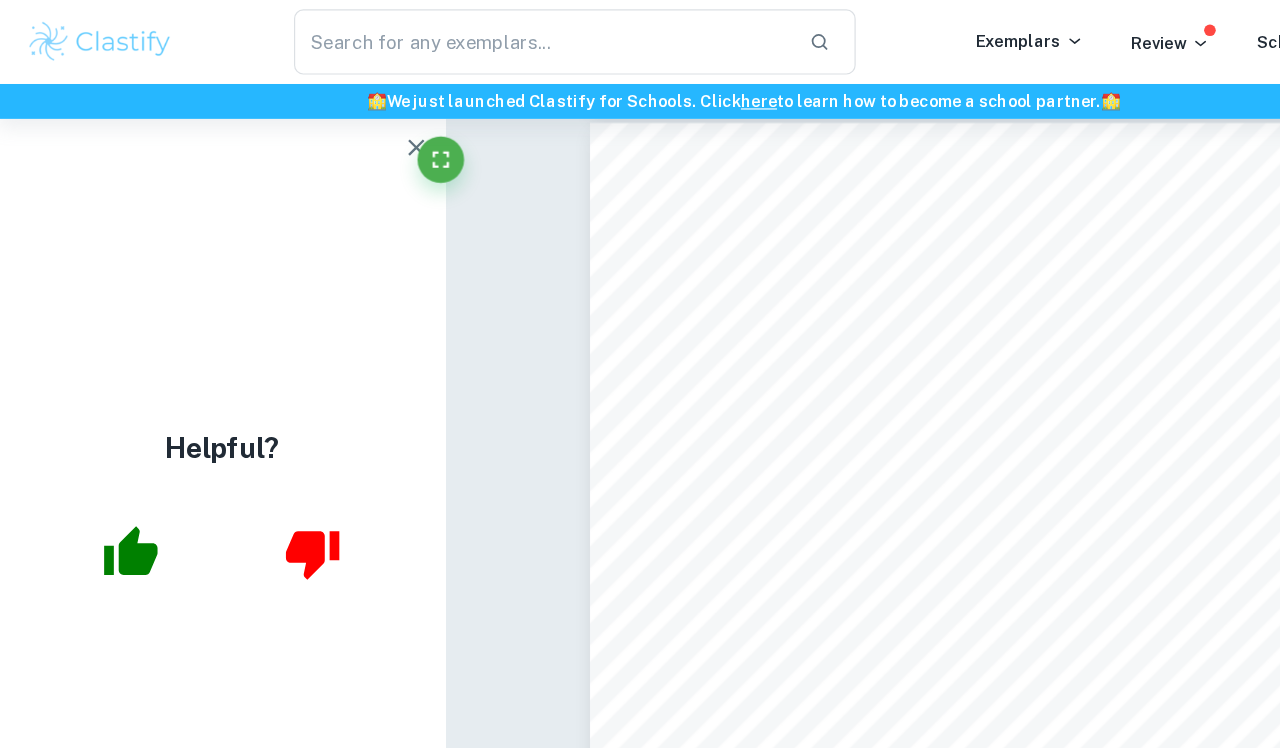 type on "16" 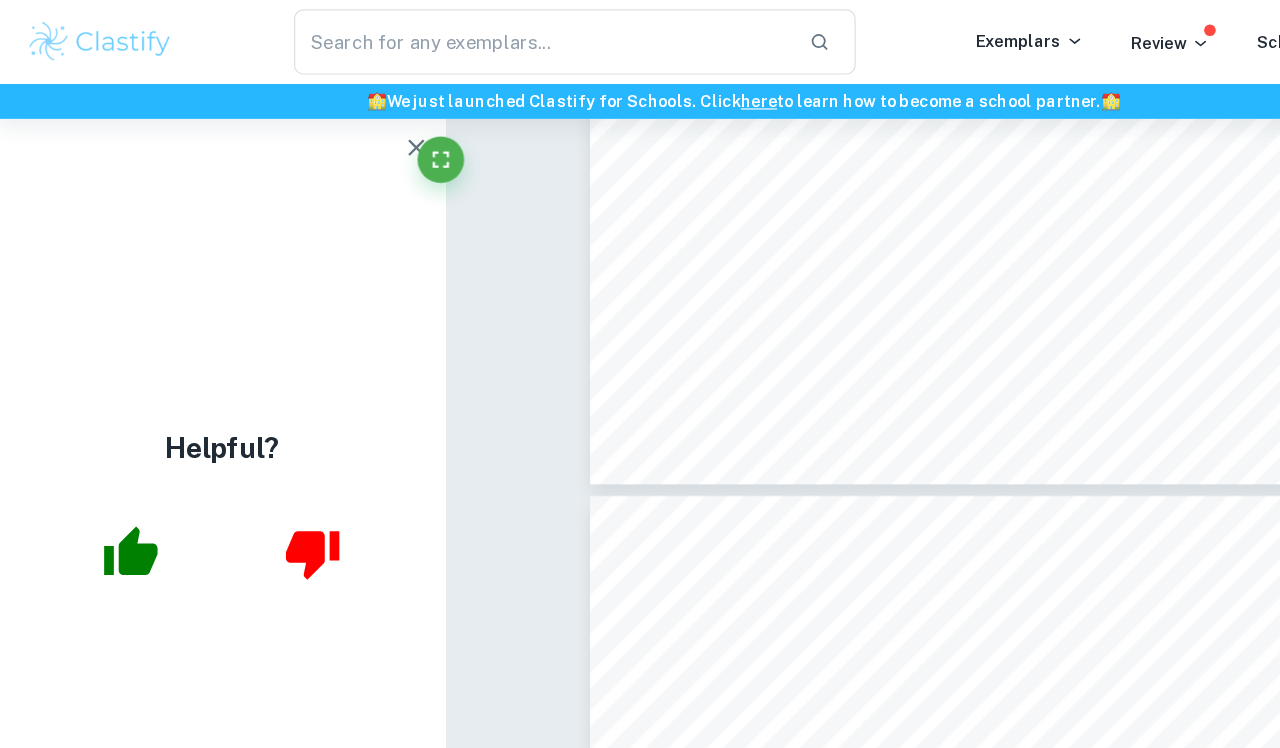 scroll, scrollTop: 14618, scrollLeft: 0, axis: vertical 